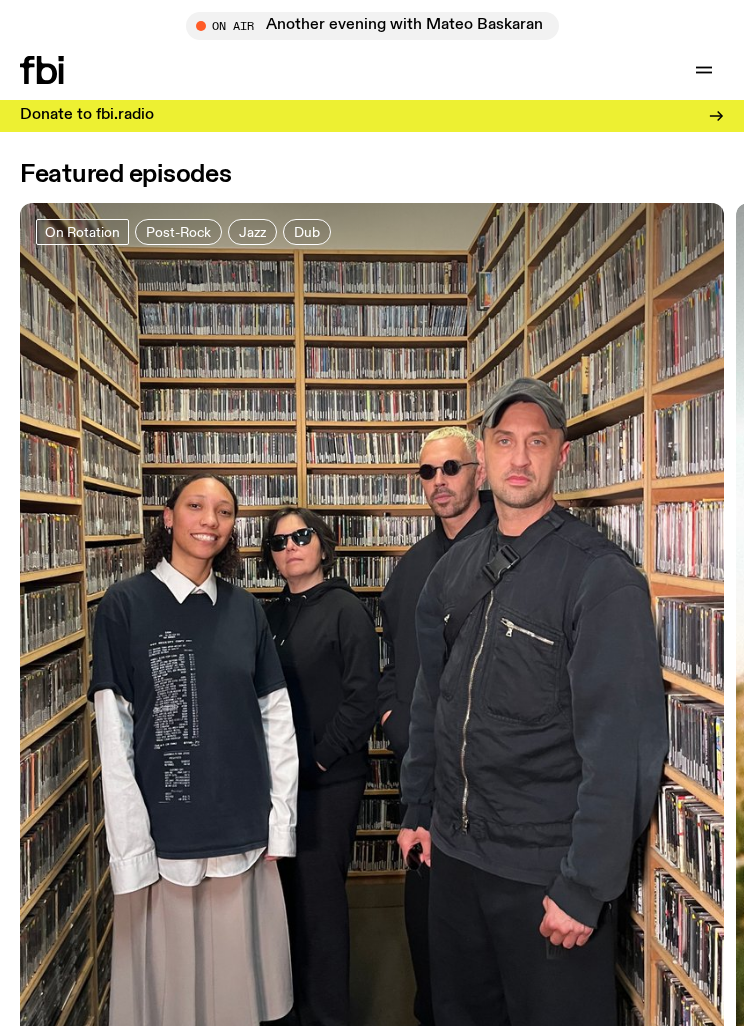 scroll, scrollTop: 1139, scrollLeft: 0, axis: vertical 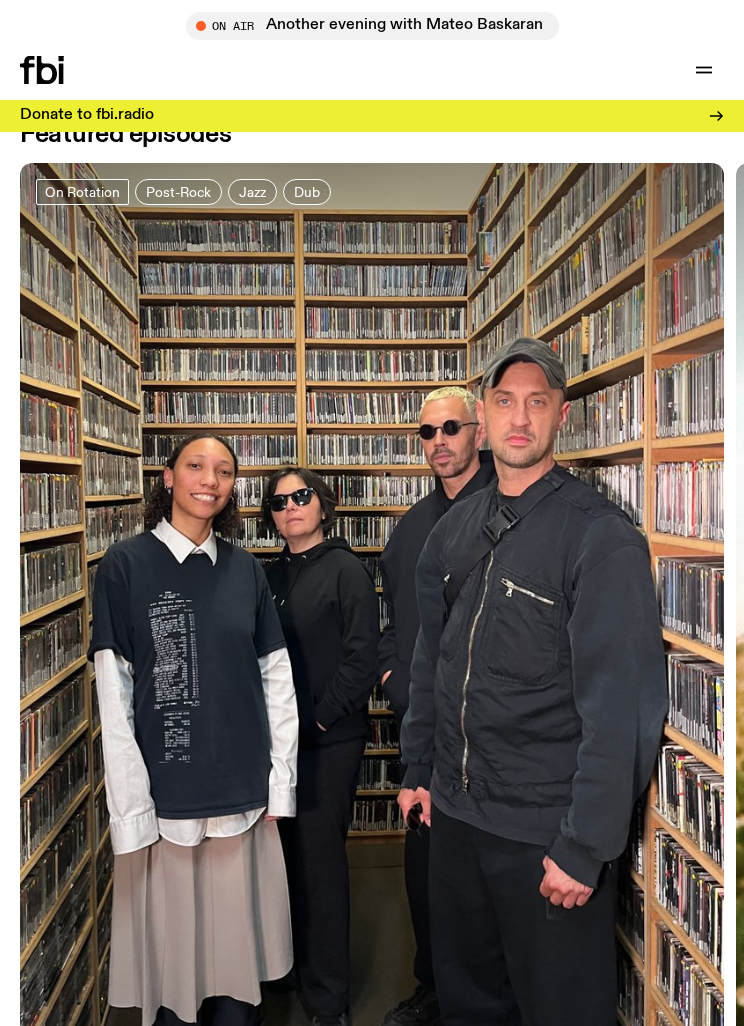 click at bounding box center (372, 632) 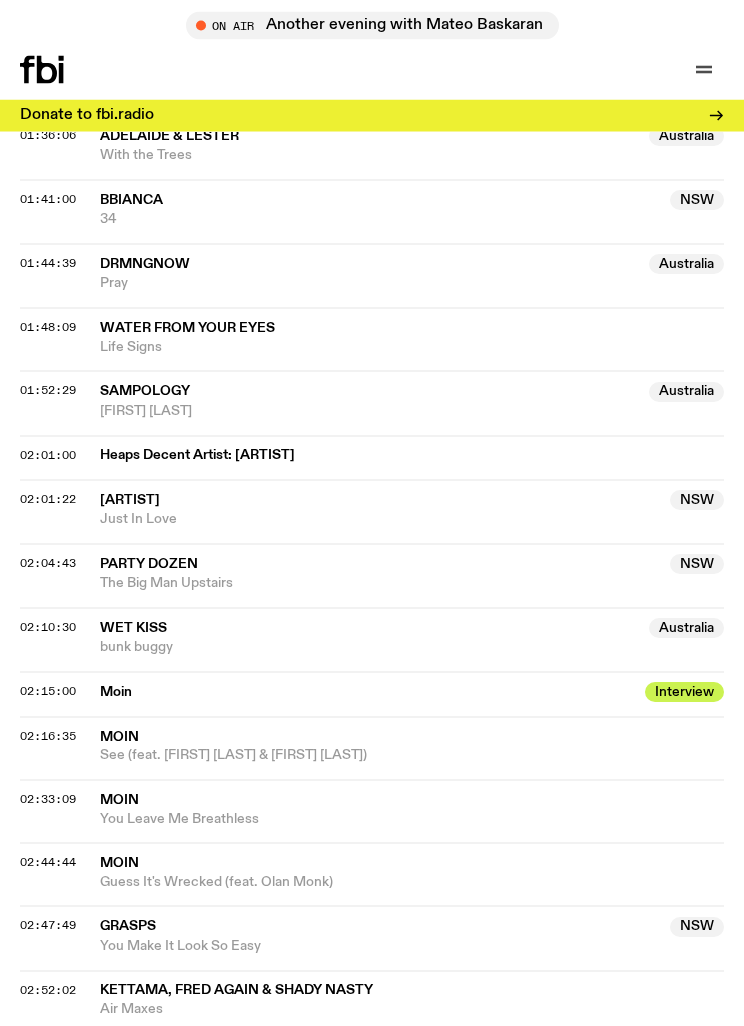 scroll, scrollTop: 2795, scrollLeft: 0, axis: vertical 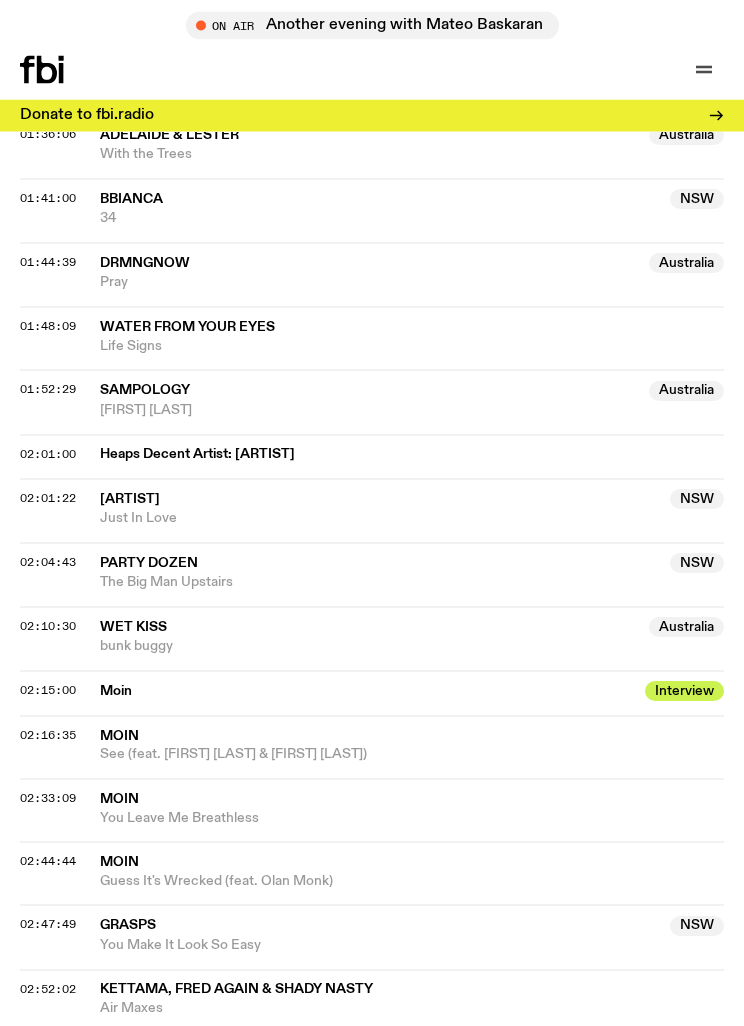 click on "[TIME] Moin Interview Interview" 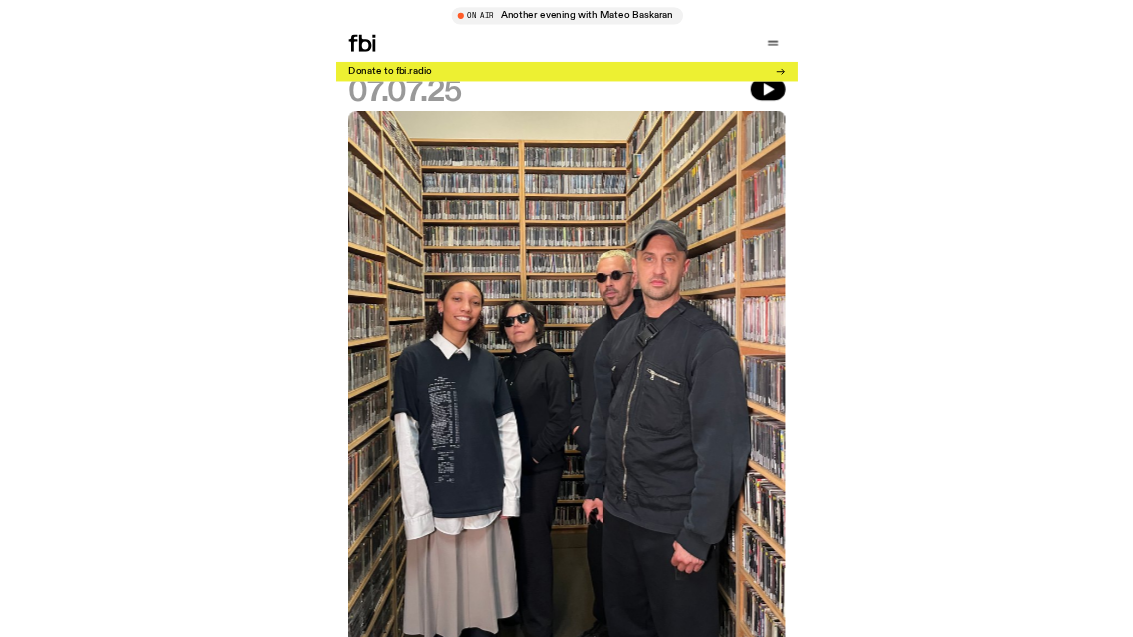 scroll, scrollTop: 0, scrollLeft: 0, axis: both 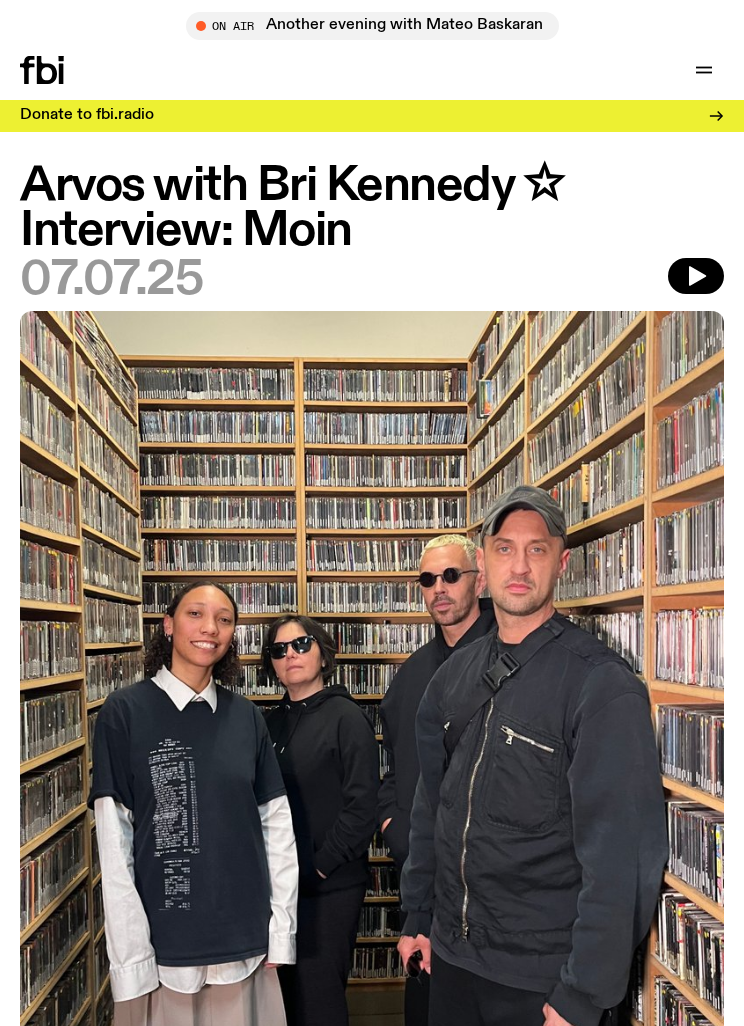 click 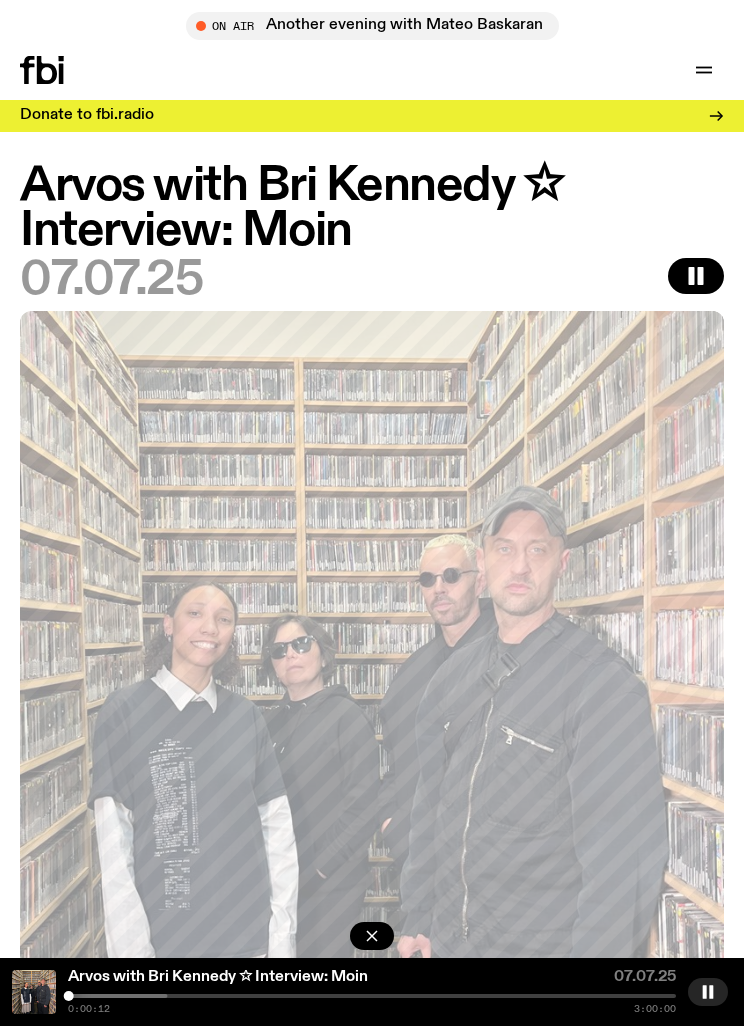 click on "Arvos with Bri Kennedy ✩ Interview: Moin" 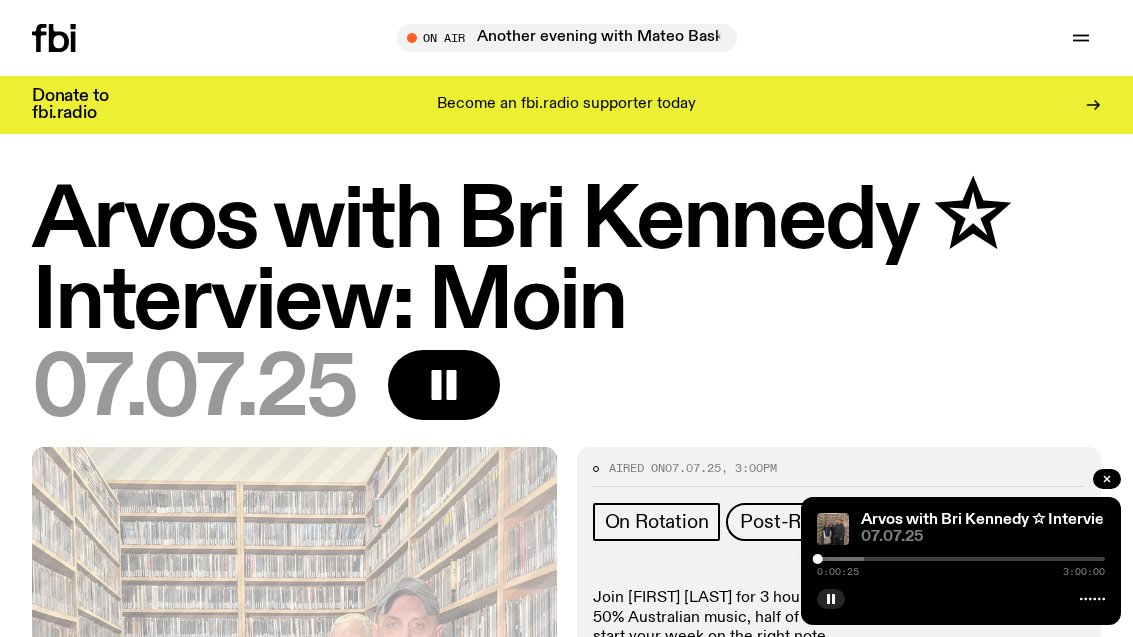 scroll, scrollTop: 30, scrollLeft: 0, axis: vertical 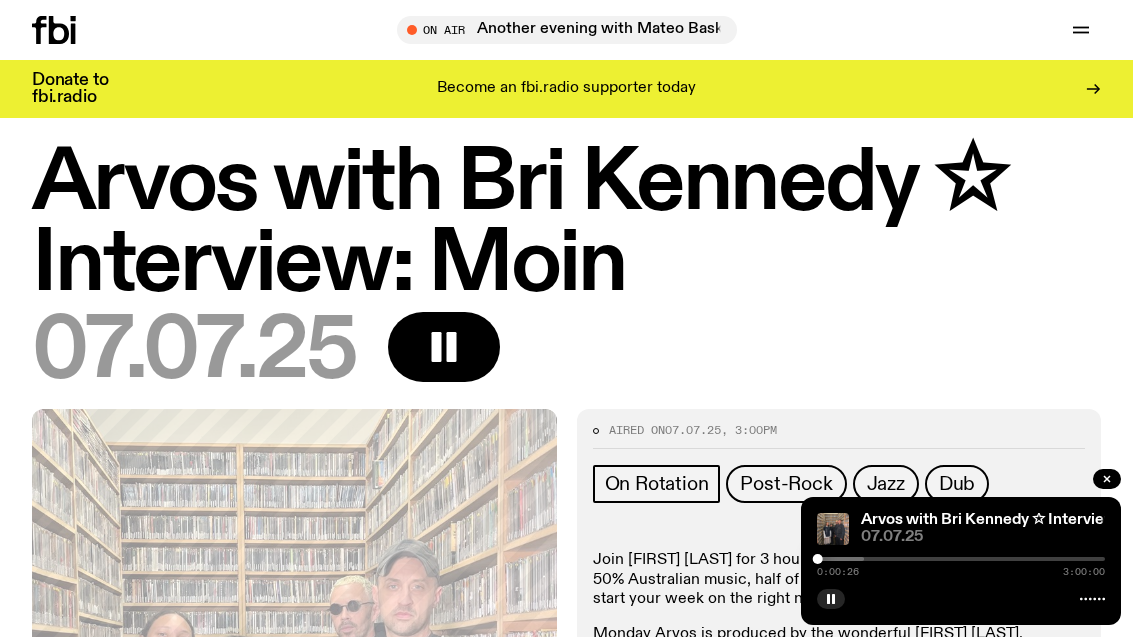 click on "Arvos with Bri Kennedy ✩ Interview: Moin" 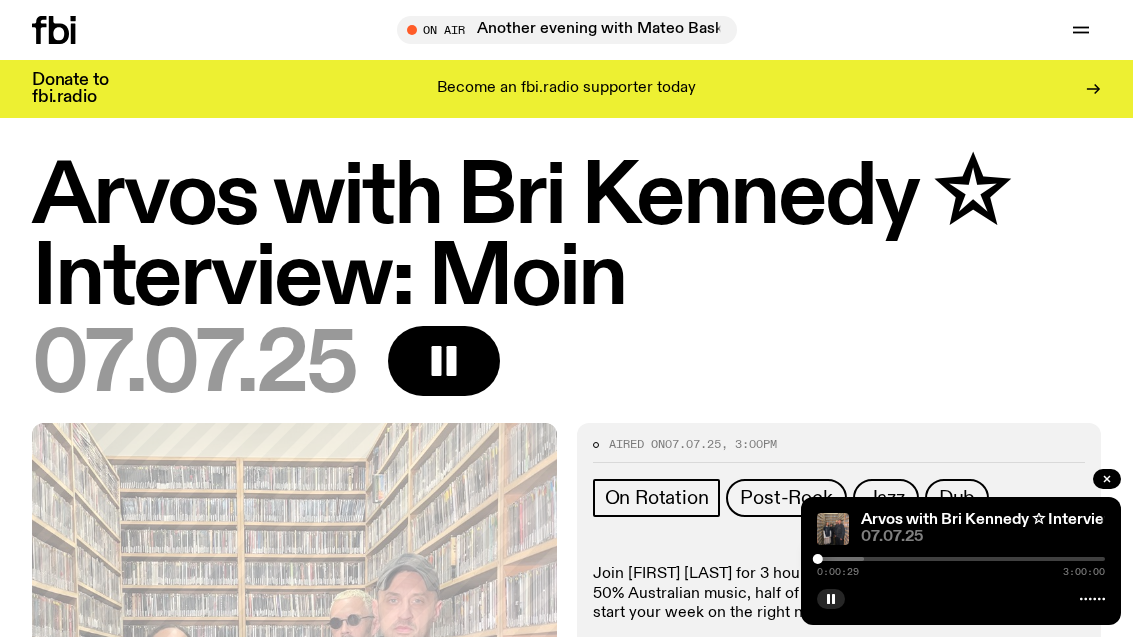 scroll, scrollTop: 15, scrollLeft: 0, axis: vertical 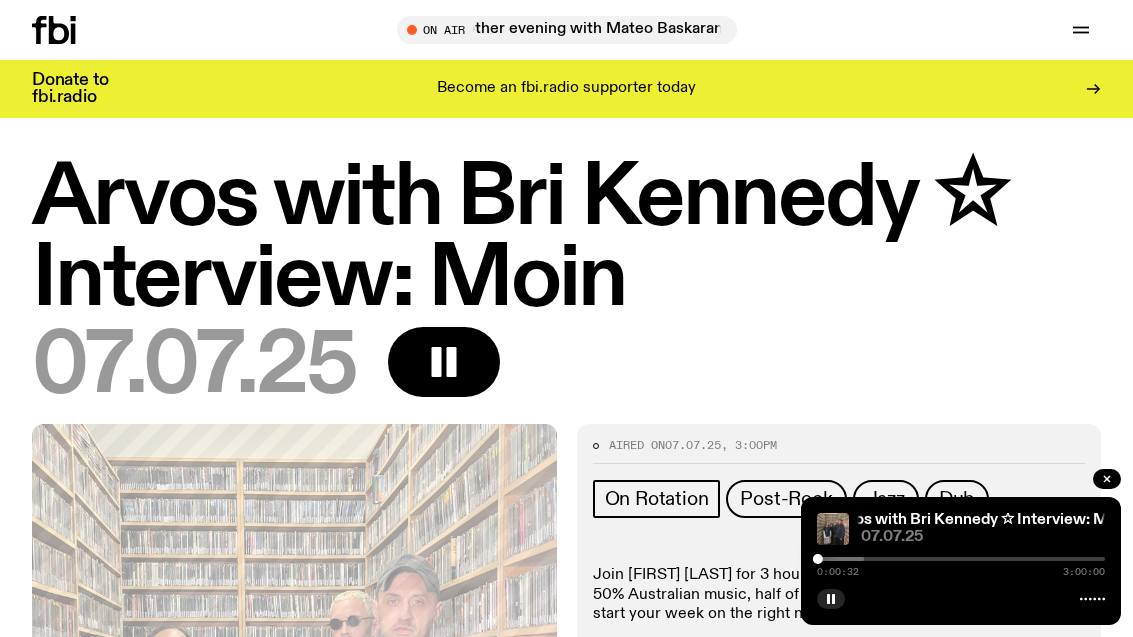 click 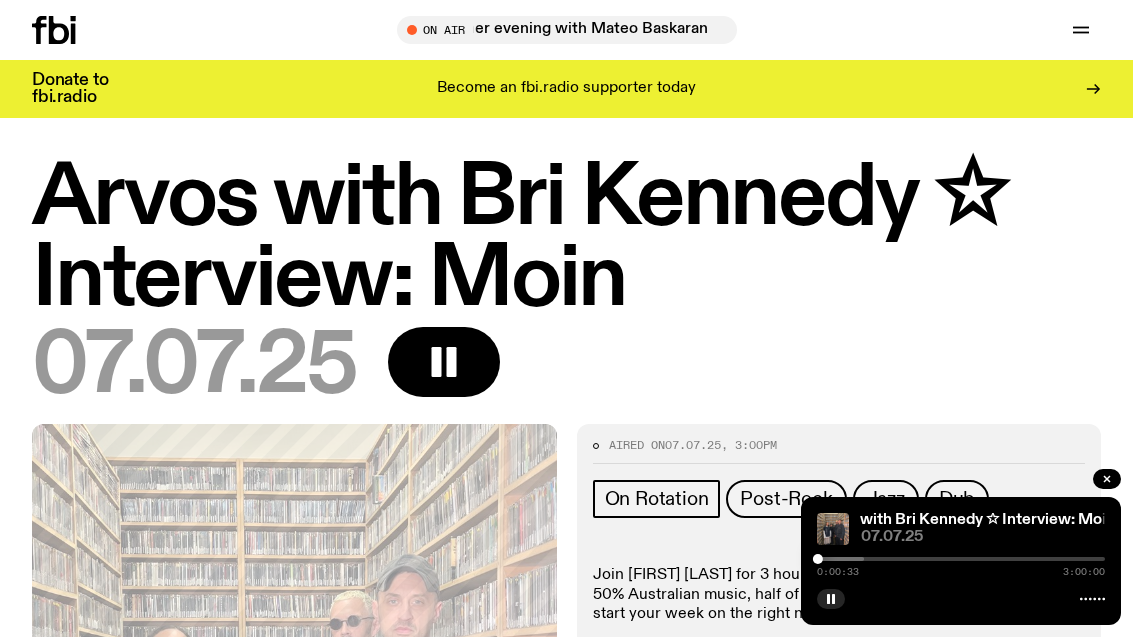 click on "Arvos with Bri Kennedy ✩ Interview: Moin" 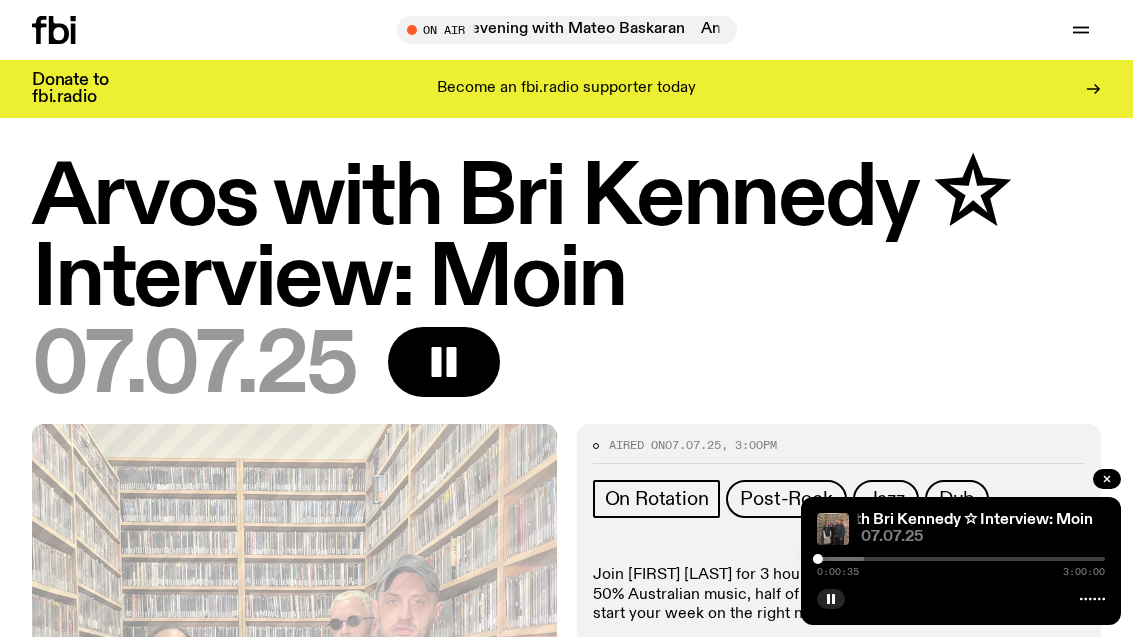 scroll, scrollTop: 9, scrollLeft: 0, axis: vertical 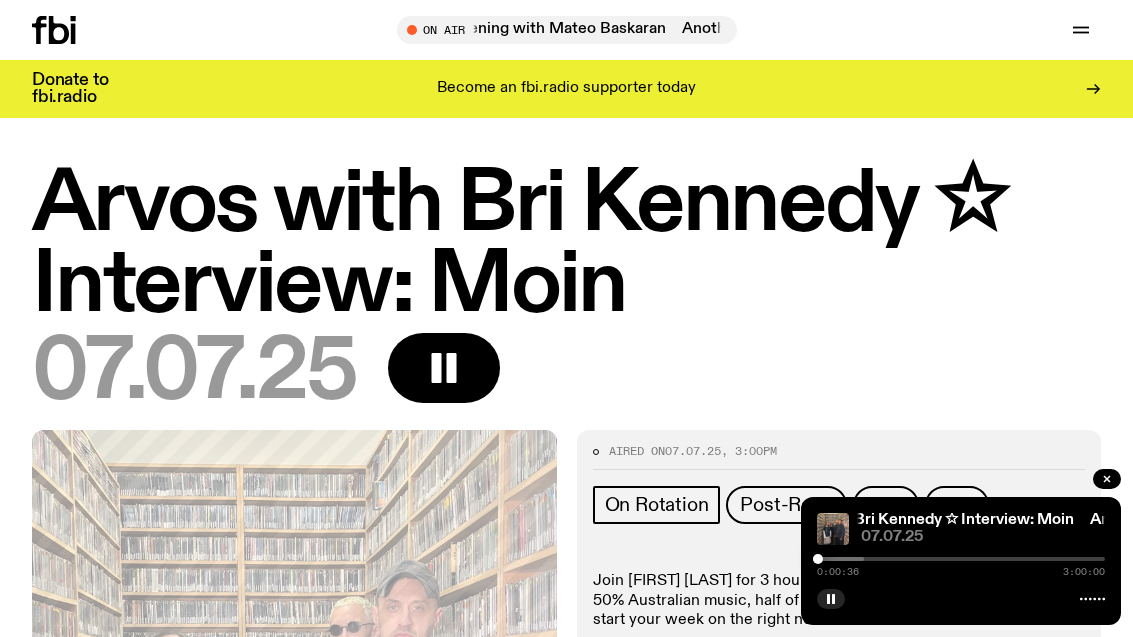 click on "07.07.25" at bounding box center [983, 537] 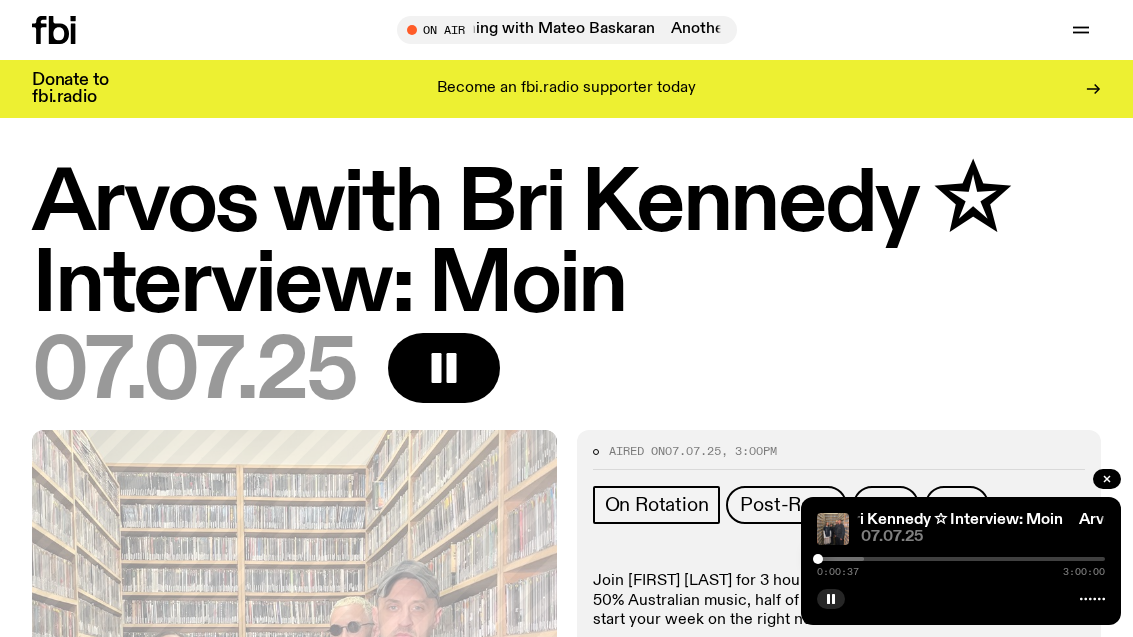 click on "Arvos with [FIRST] [LAST] ✩ Interview: Moin Arvos with [FIRST] [LAST] ✩ Interview: Moin 07.07.[YEAR] 0:00:37 3:00:00" at bounding box center [961, 561] 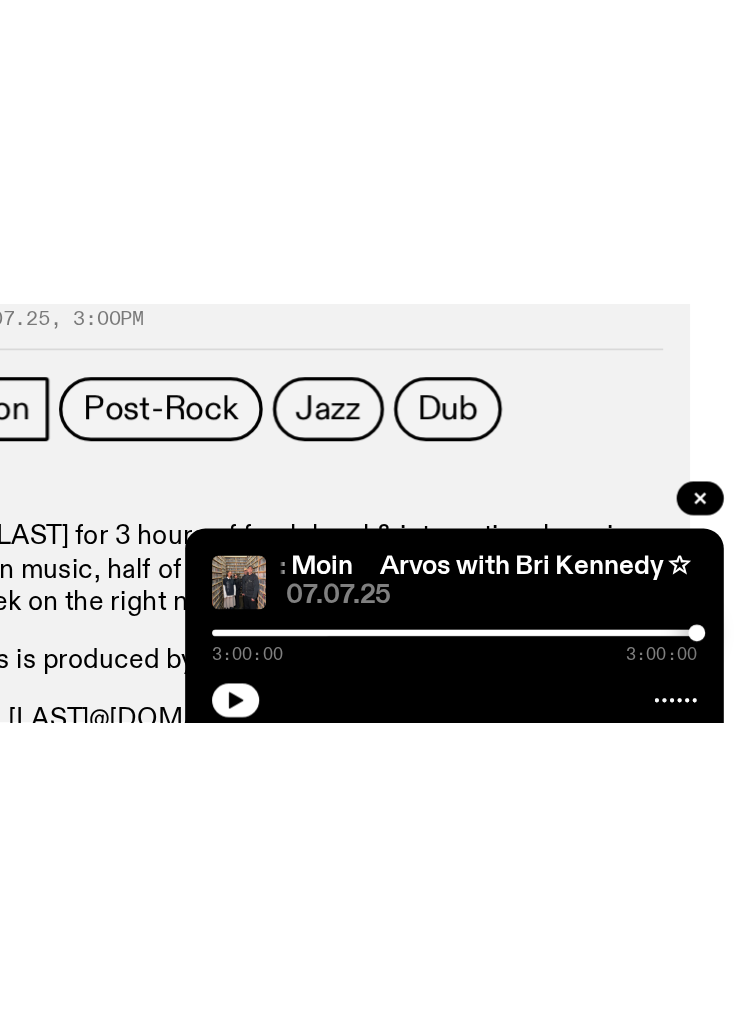 scroll, scrollTop: 88, scrollLeft: 0, axis: vertical 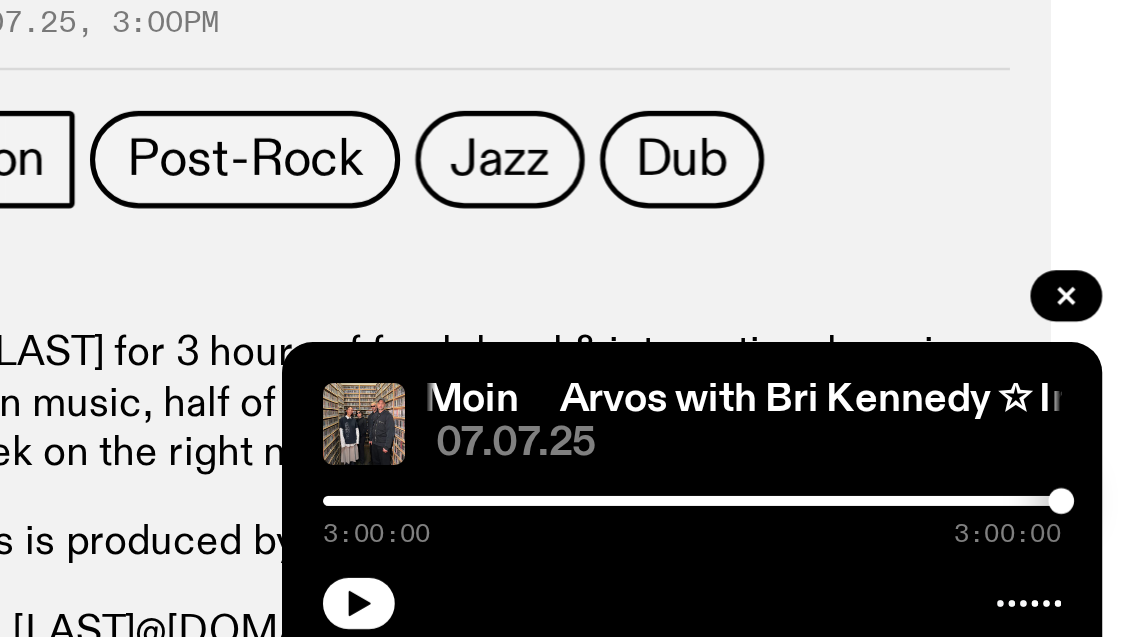 click at bounding box center [831, 599] 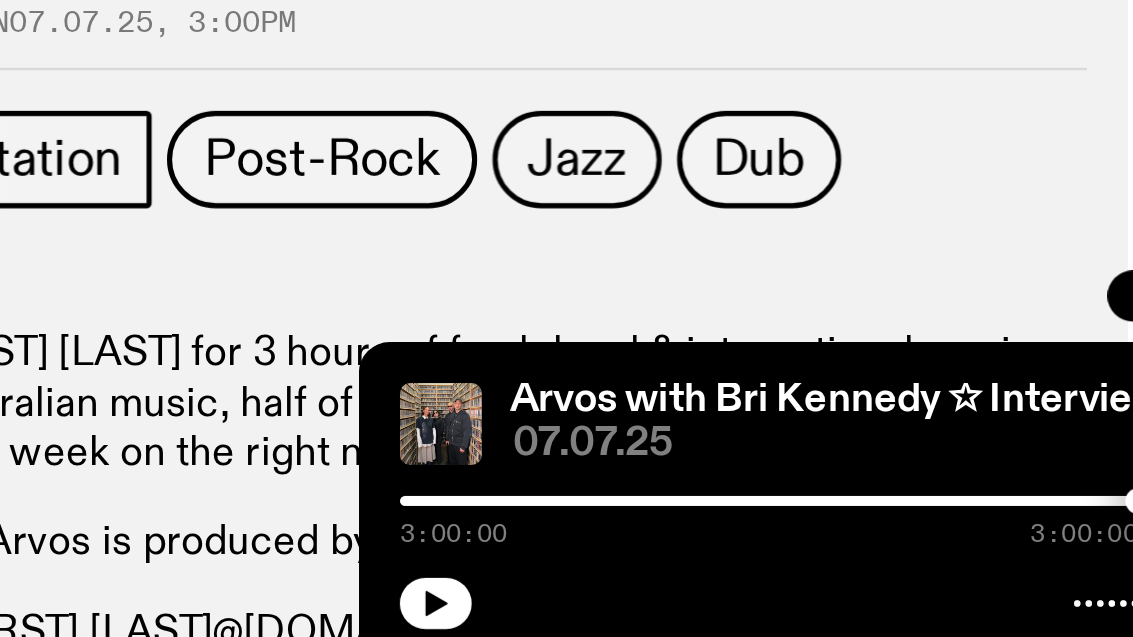 click on "Arvos with [FIRST] [LAST] ✩ Interview: Moin Arvos with [FIRST] [LAST] ✩ Interview: Moin 07.07.[YEAR] 3:00:00 3:00:00" at bounding box center [961, 561] 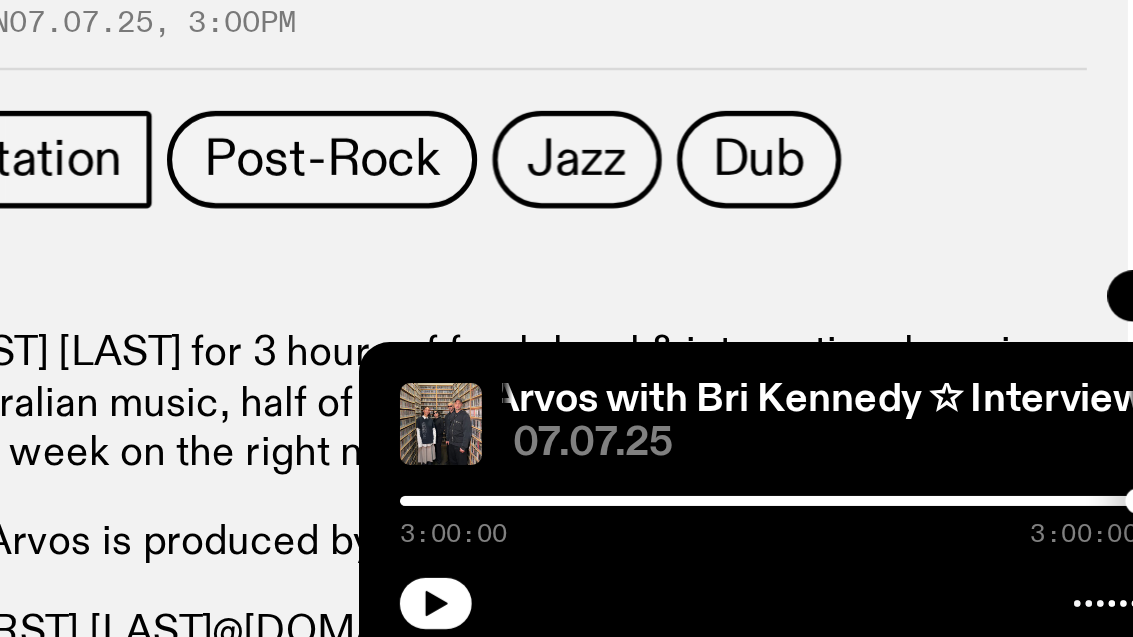 click 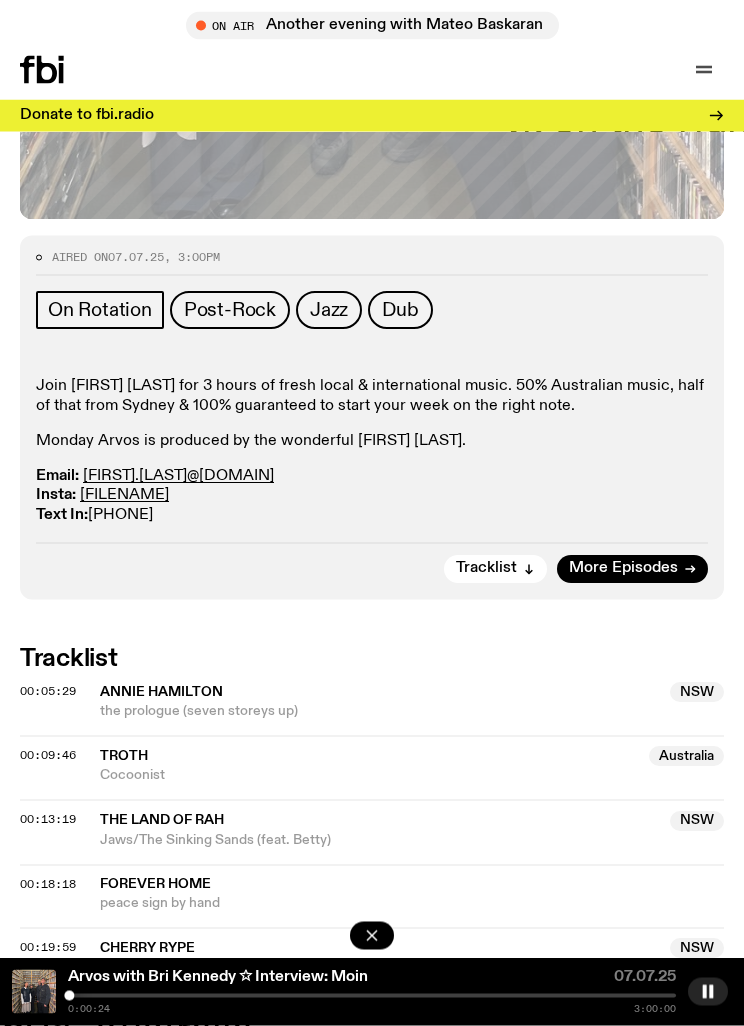 scroll, scrollTop: 1030, scrollLeft: 0, axis: vertical 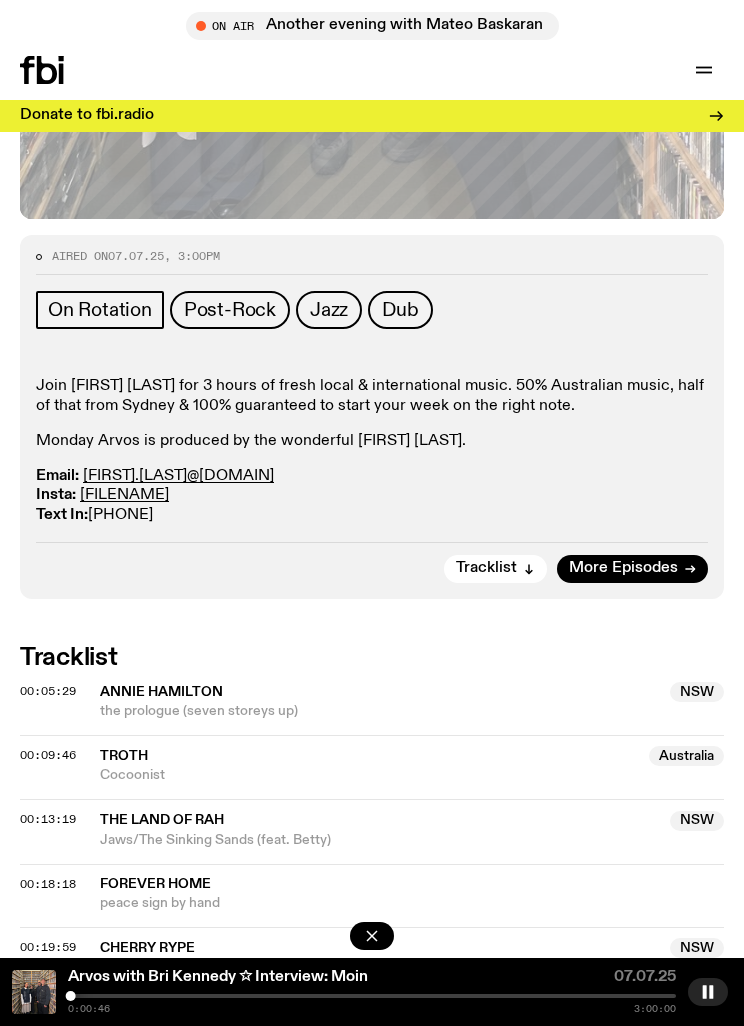 click on "Arvos with [FIRST] [LAST] ✩ Interview: Moin 07.07.[YEAR] 0:00:46 3:00:00" at bounding box center [372, 992] 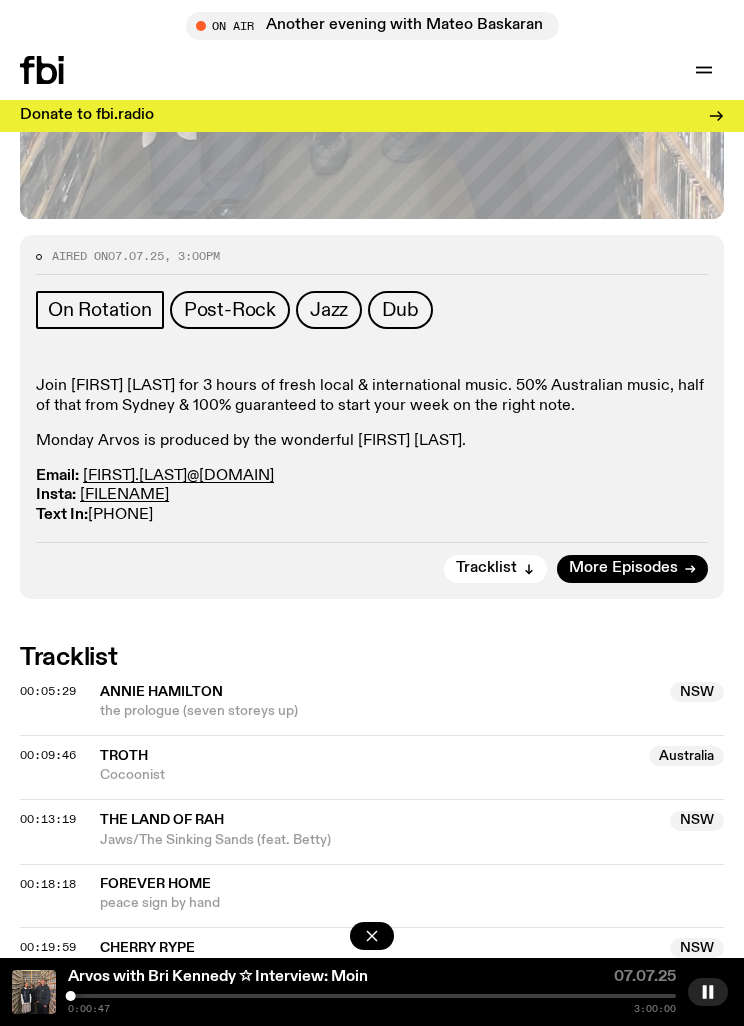 click at bounding box center (372, 996) 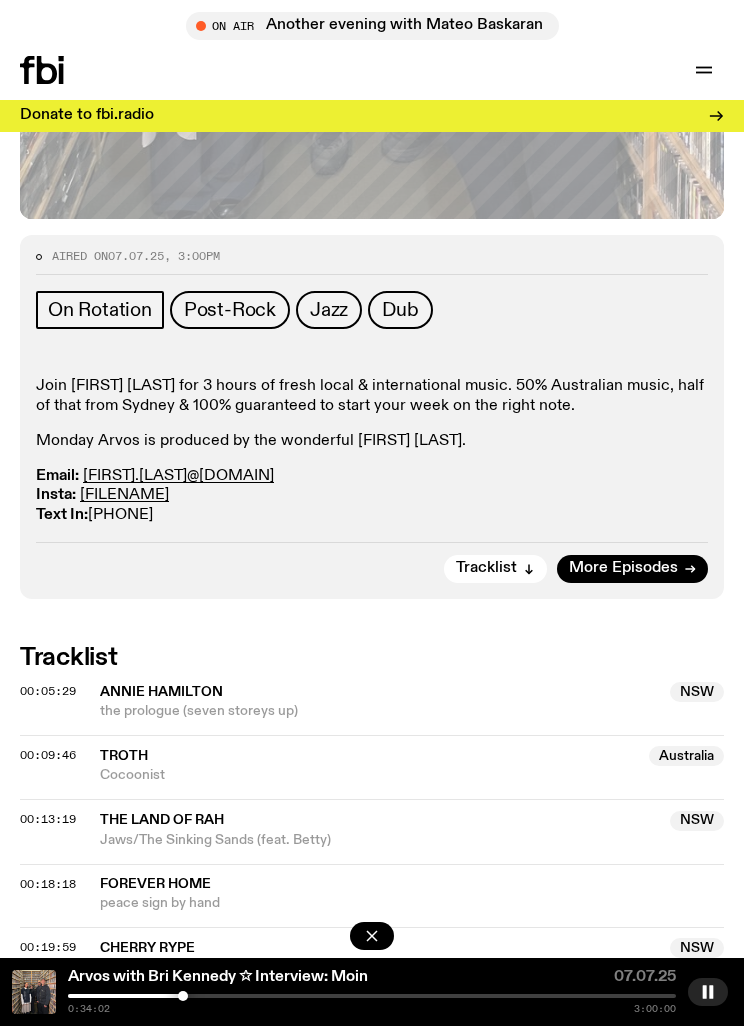 click on "Arvos with Bri Kennedy ✩ Interview: Moin" 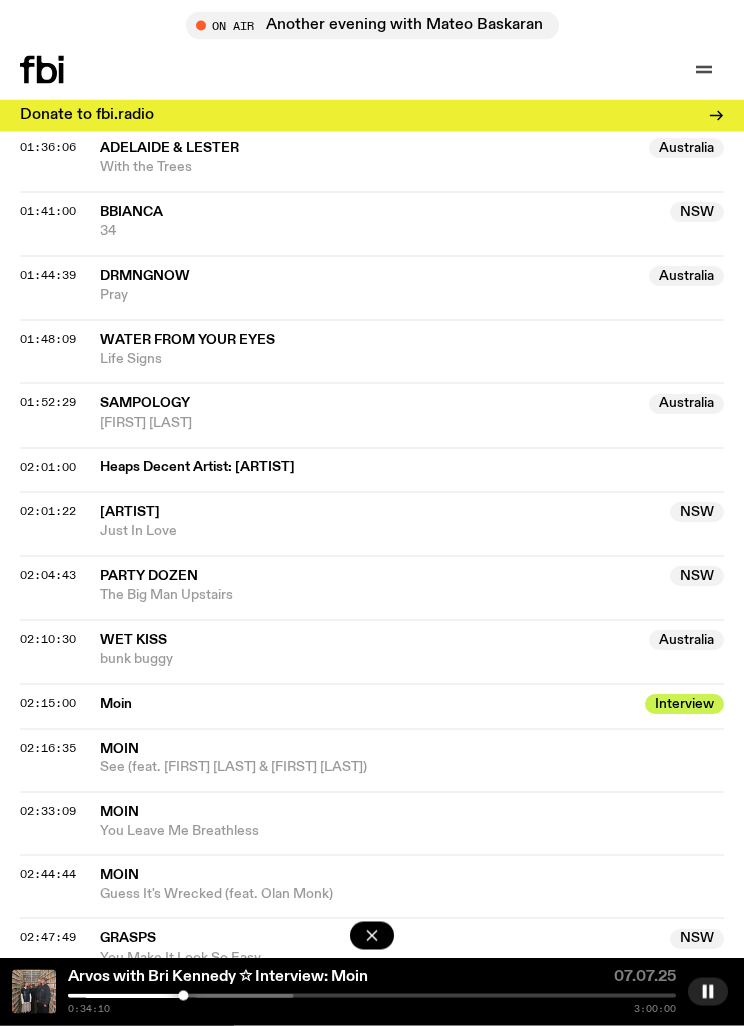 scroll, scrollTop: 2783, scrollLeft: 0, axis: vertical 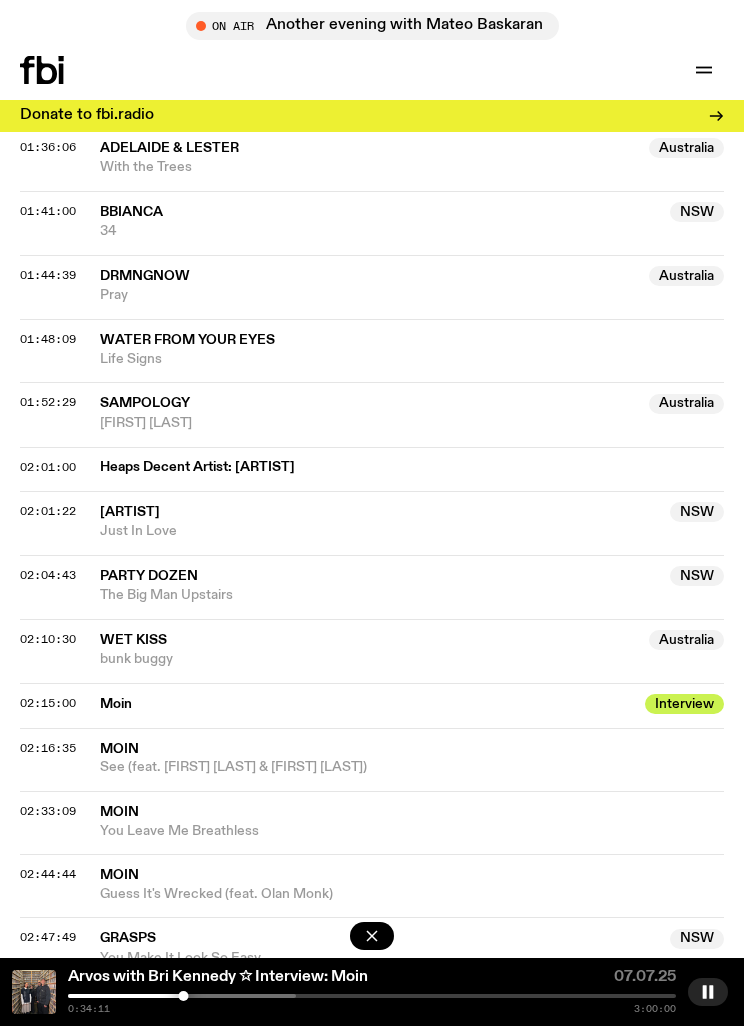 click on "Arvos with Bri Kennedy ✩ Interview: Moin" 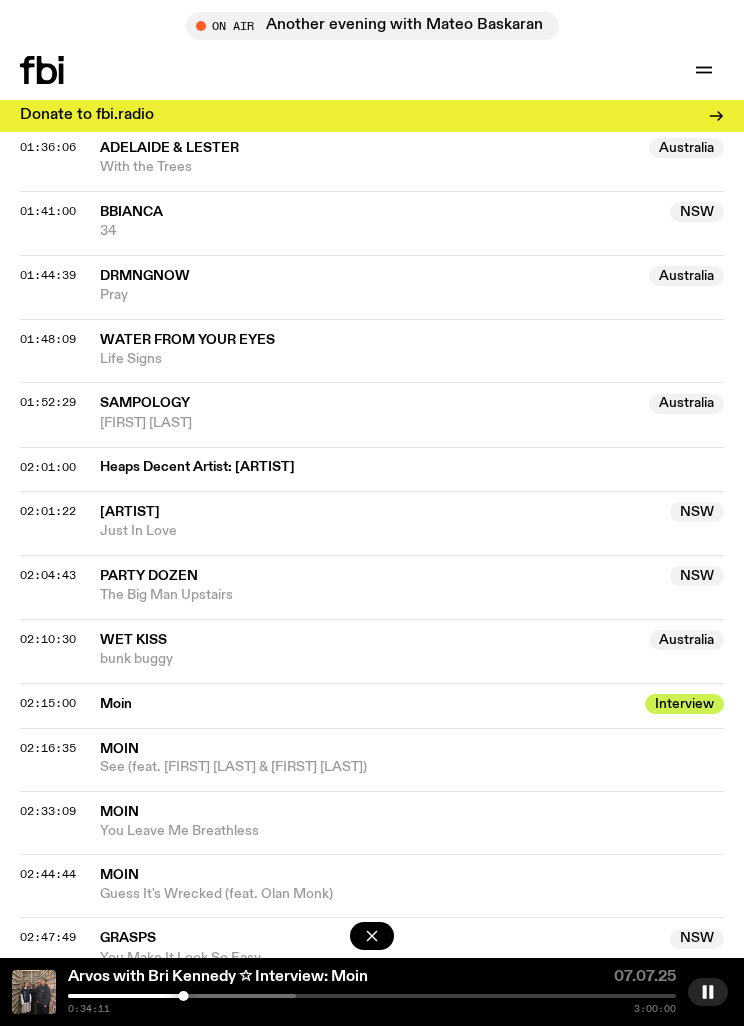 click on "Arvos with Bri Kennedy ✩ Interview: Moin" 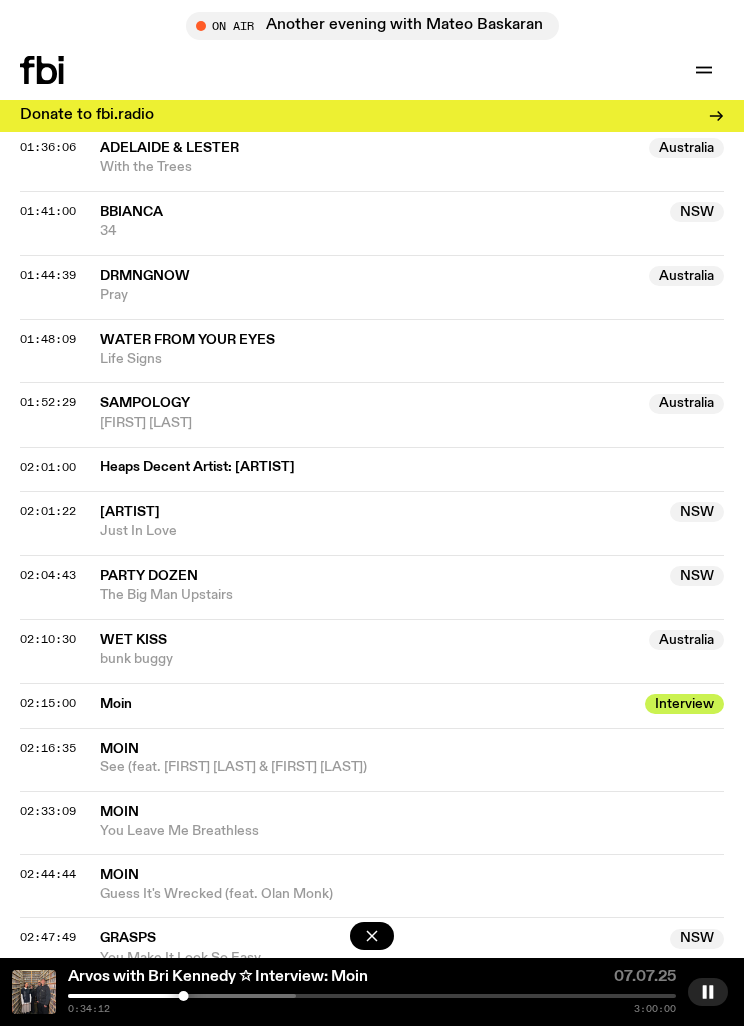 click on "[TIME] [TIME]" at bounding box center (372, 1009) 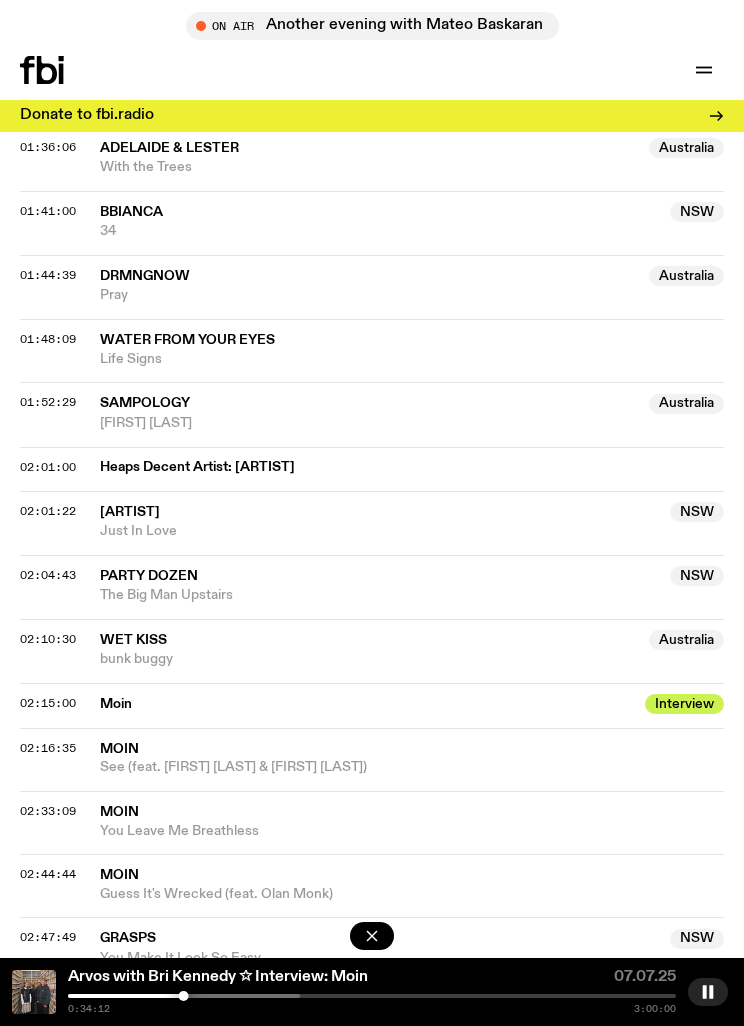 click at bounding box center (372, 996) 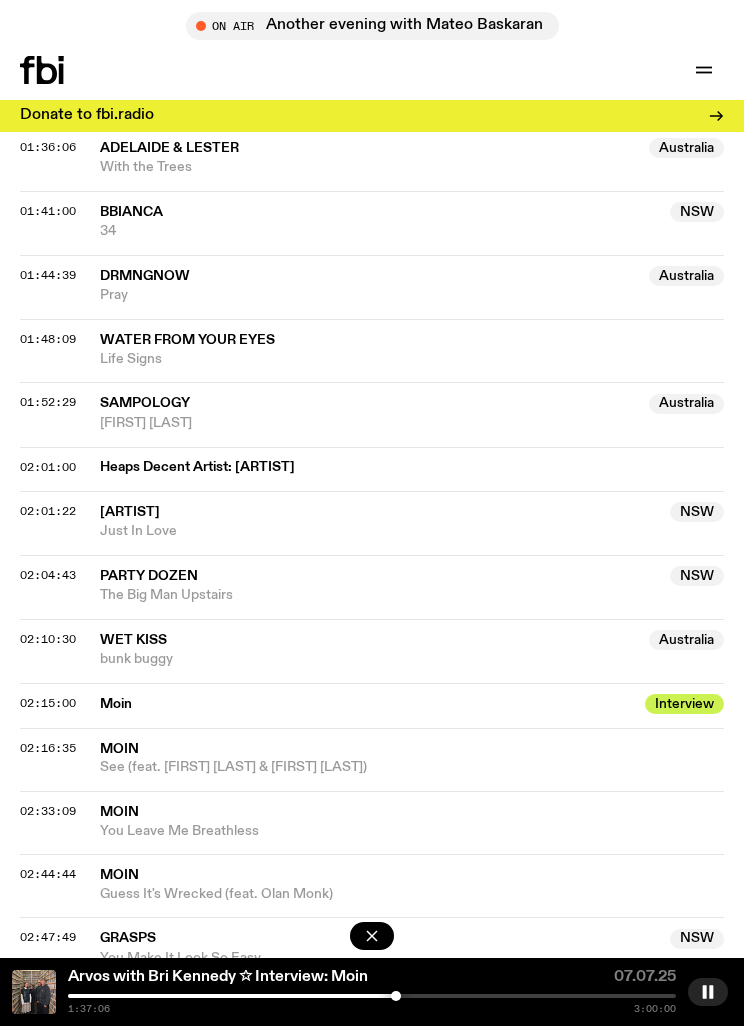 click at bounding box center (372, 996) 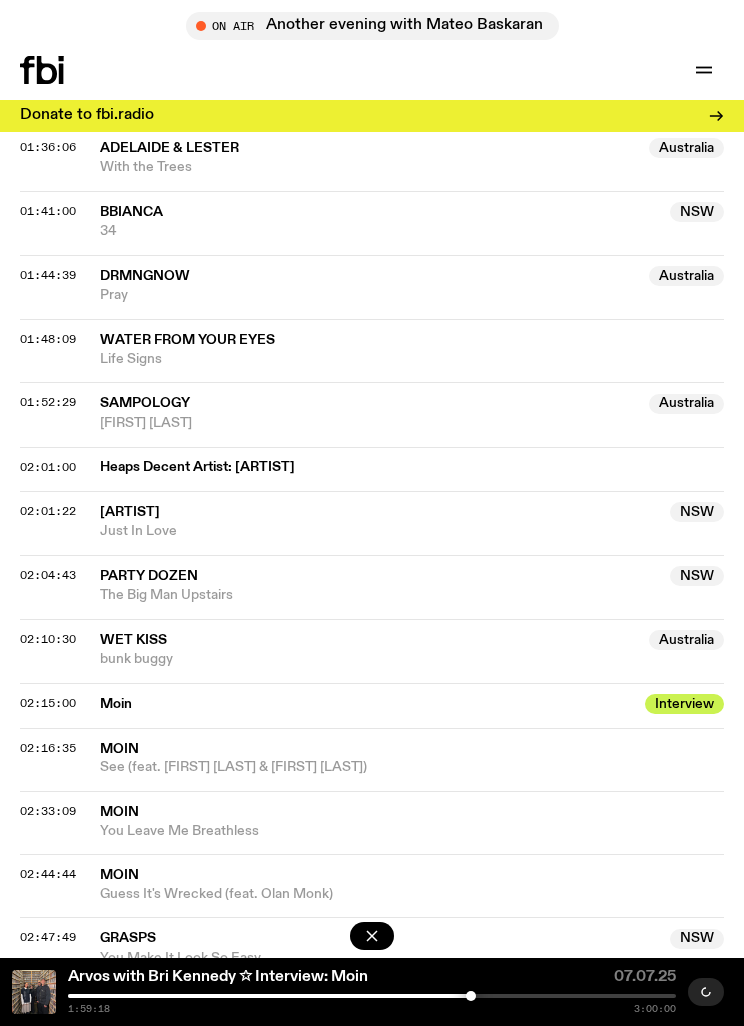 click on "[TIME] [TIME]" at bounding box center [372, 1004] 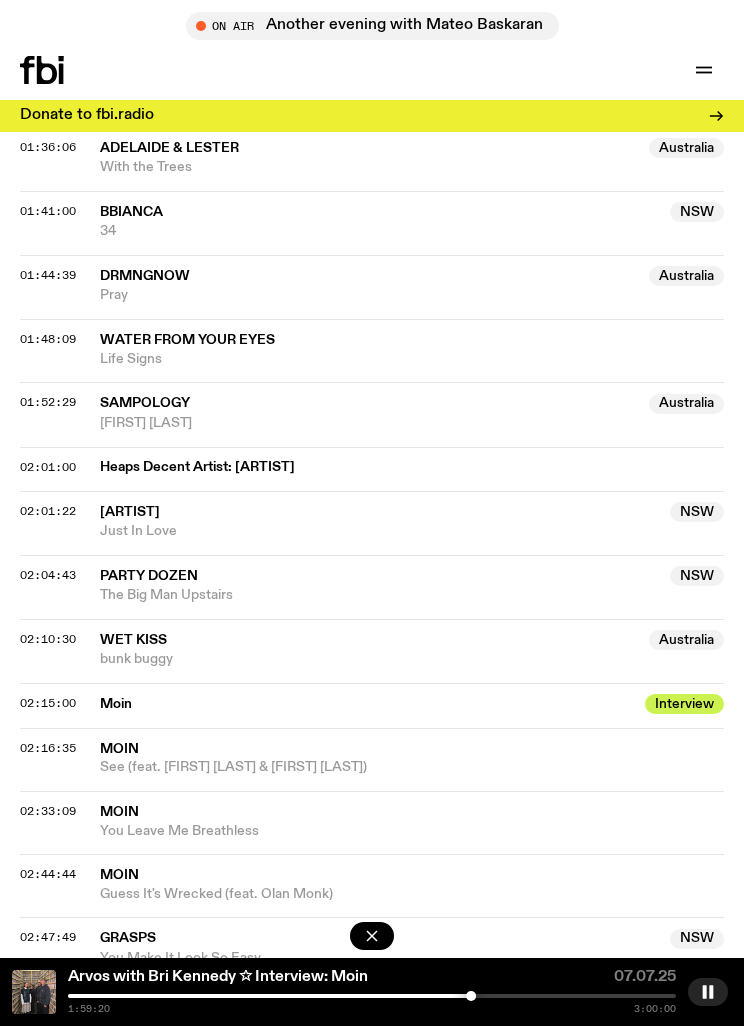 click at bounding box center [372, 996] 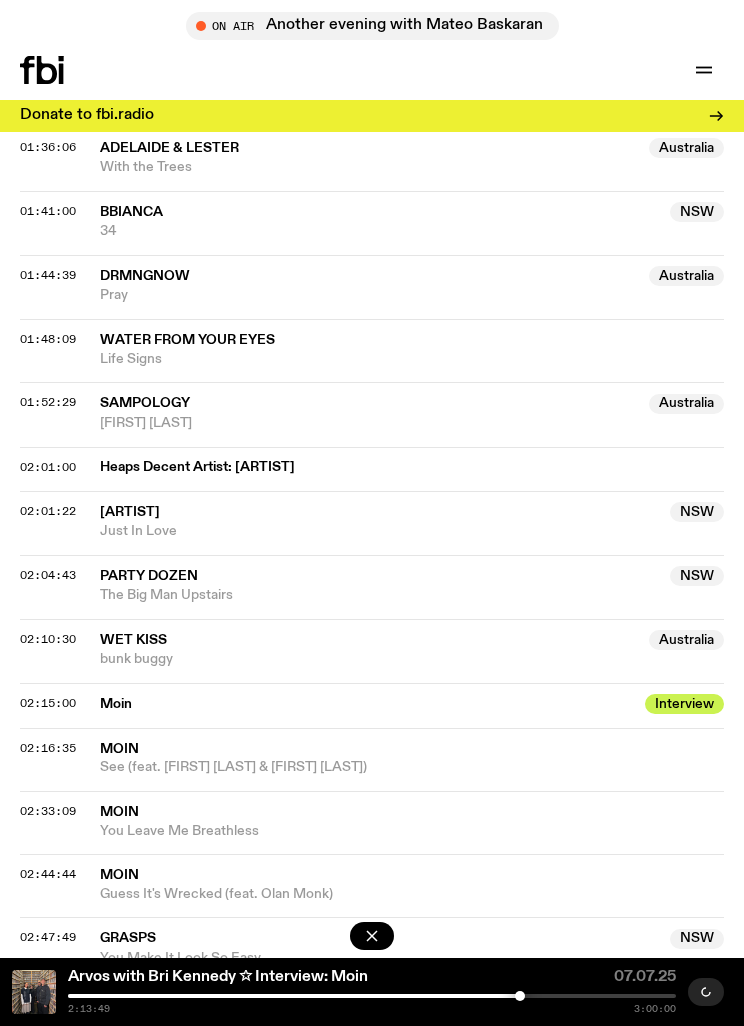 click at bounding box center (372, 996) 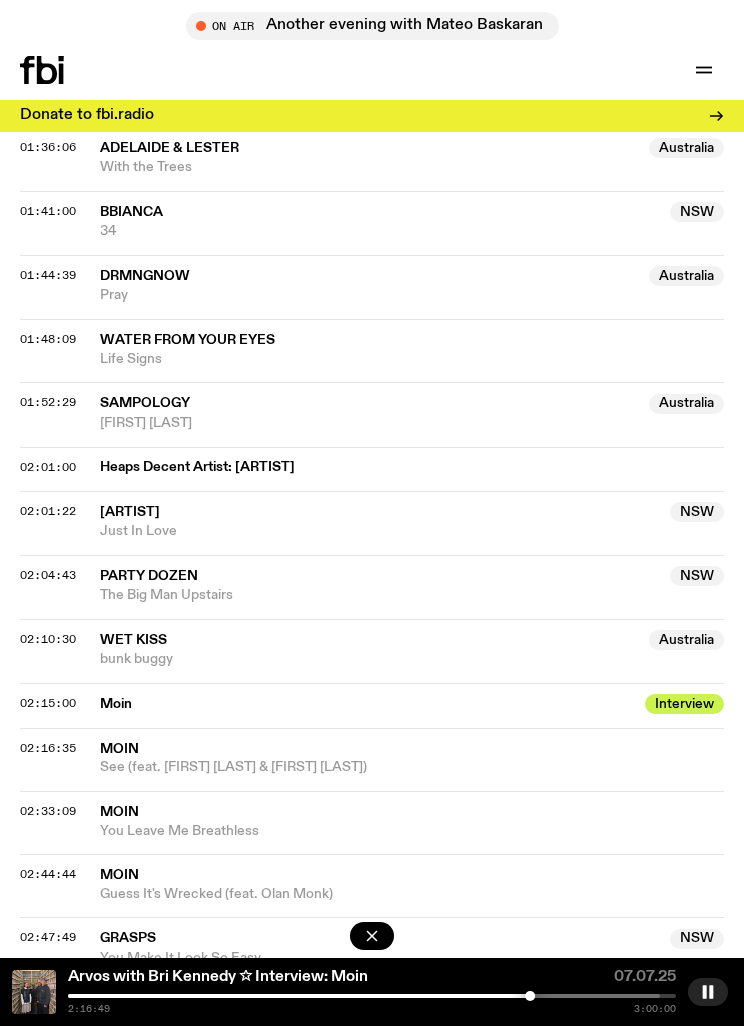 click on "Arvos with Bri Kennedy ✩ Interview: Moin" at bounding box center (335, 977) 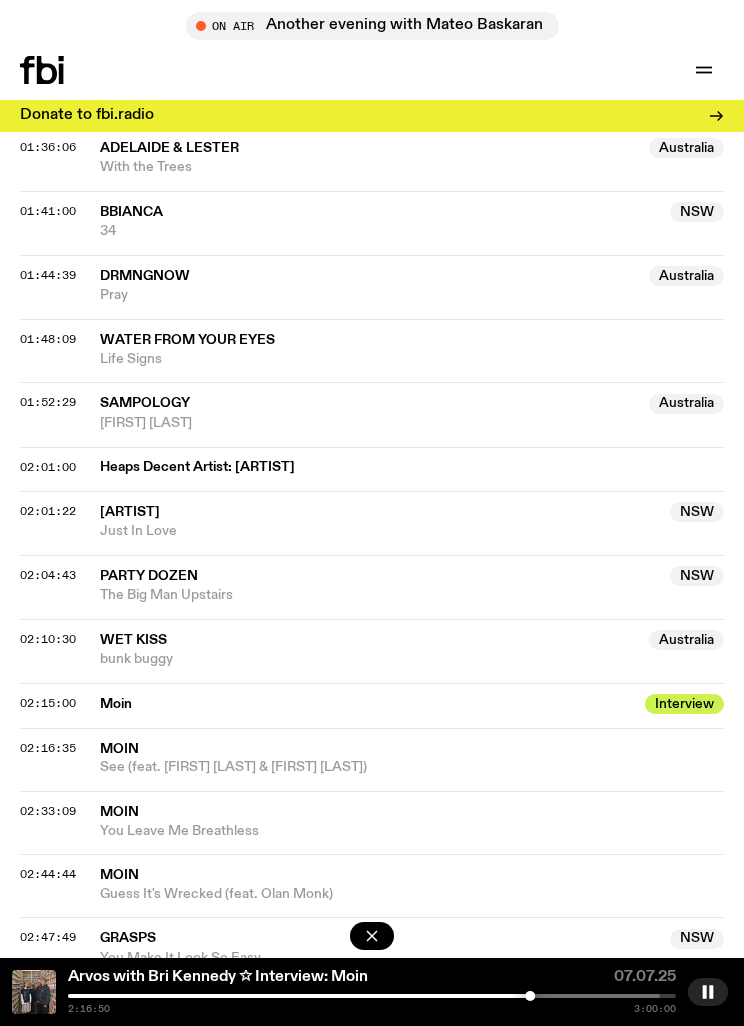 click on "Arvos with Bri Kennedy ✩ Interview: Moin" at bounding box center (335, 977) 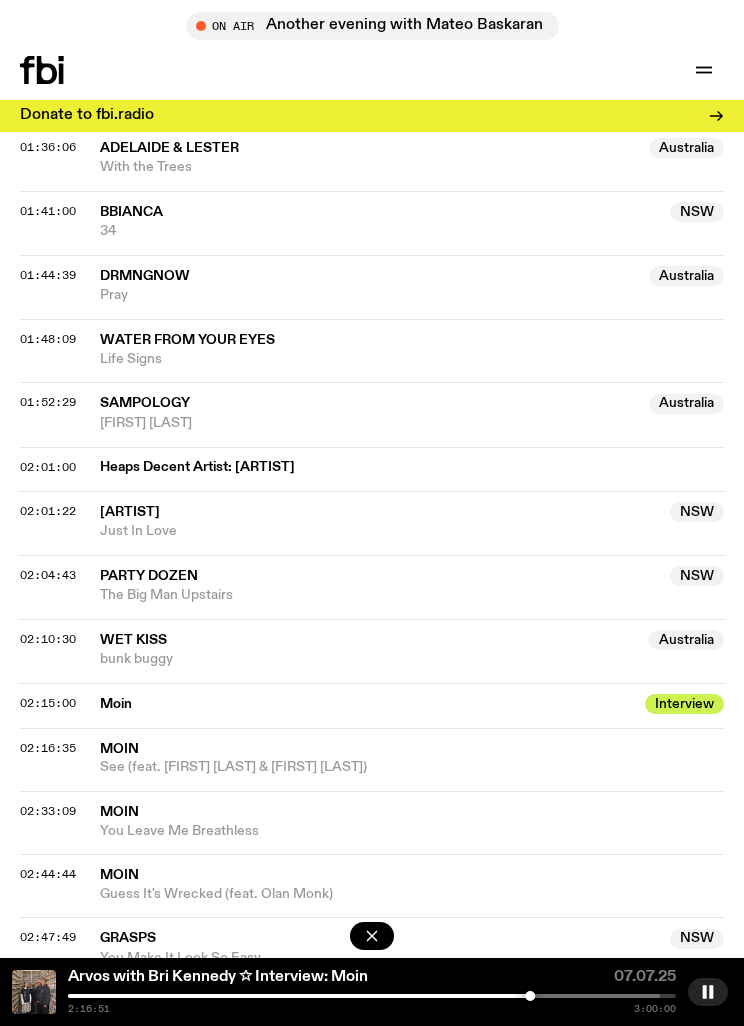 click on "2:16:51 3:00:00" at bounding box center (372, 1009) 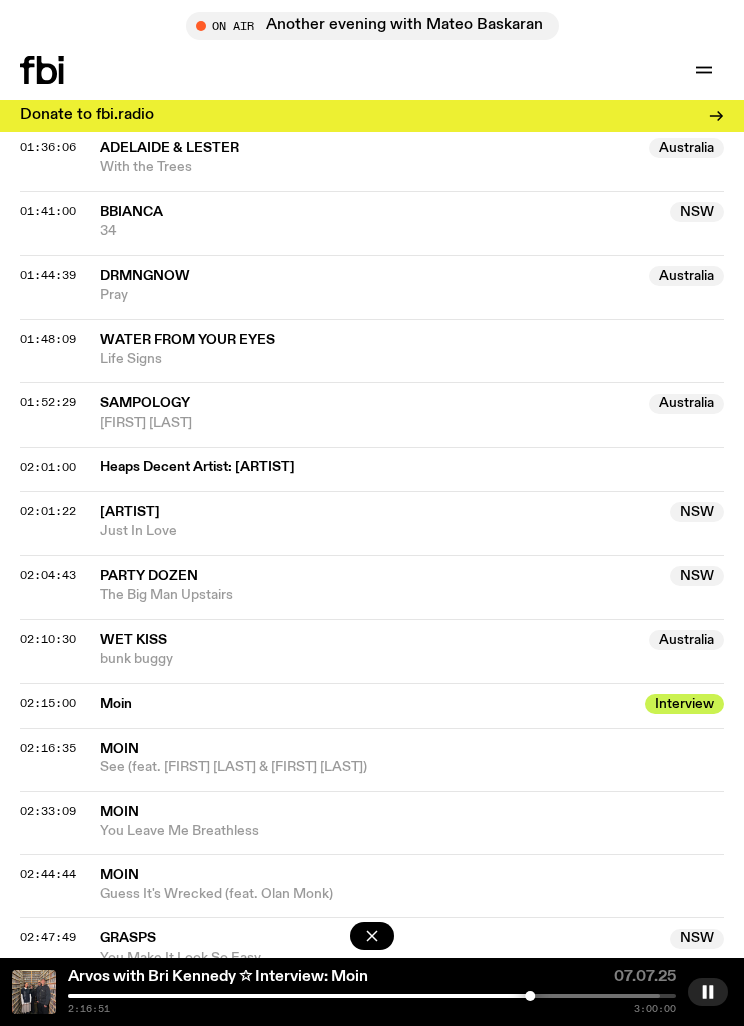 click at bounding box center [226, 996] 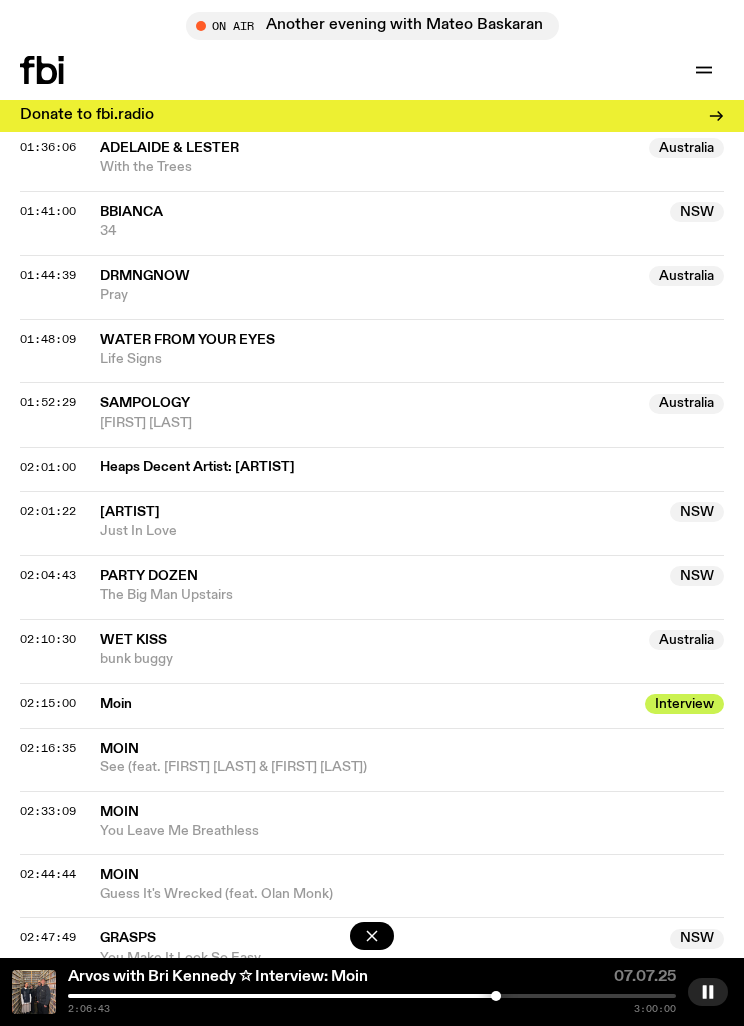 click at bounding box center [372, 996] 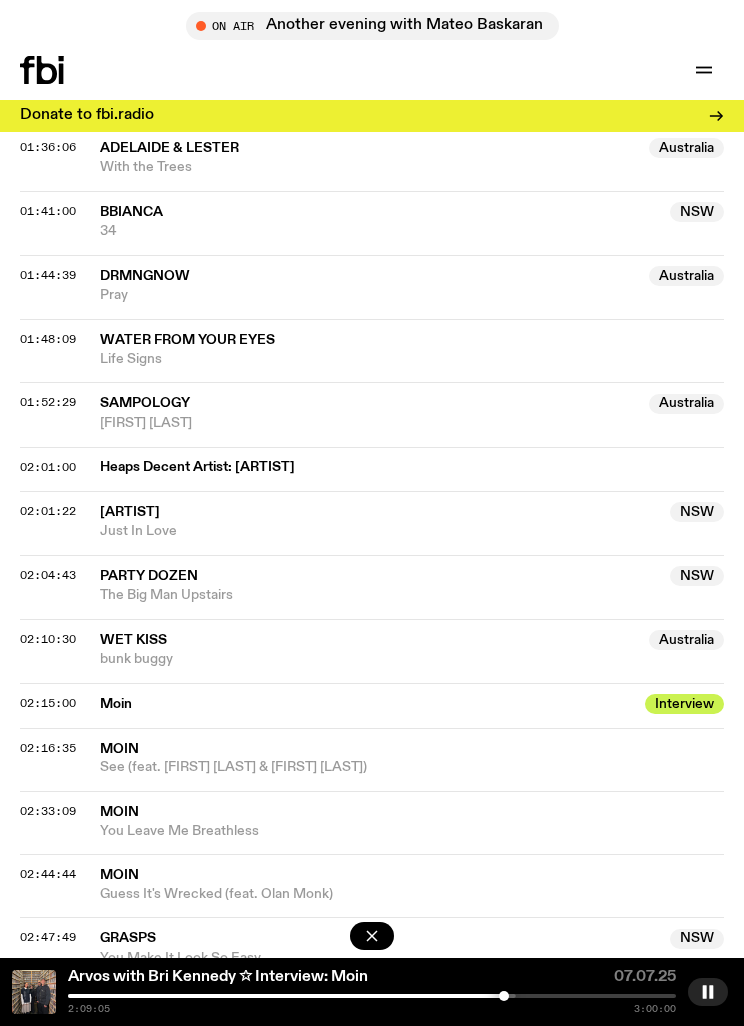 click at bounding box center [372, 996] 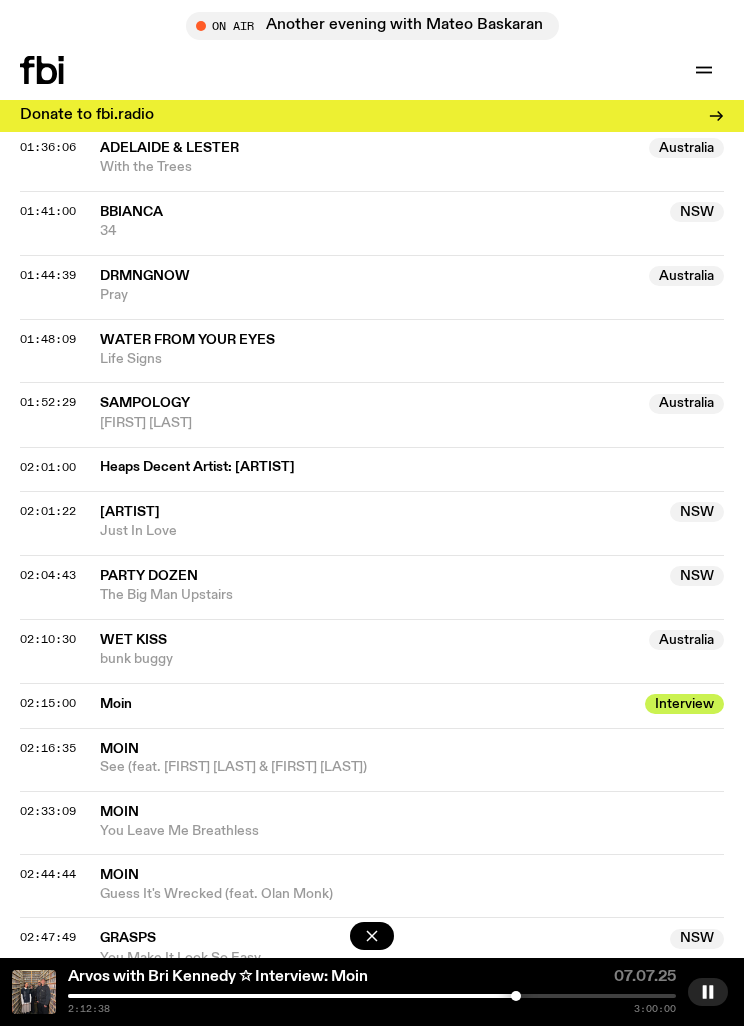 click on "2:12:38 3:00:00" at bounding box center (372, 1004) 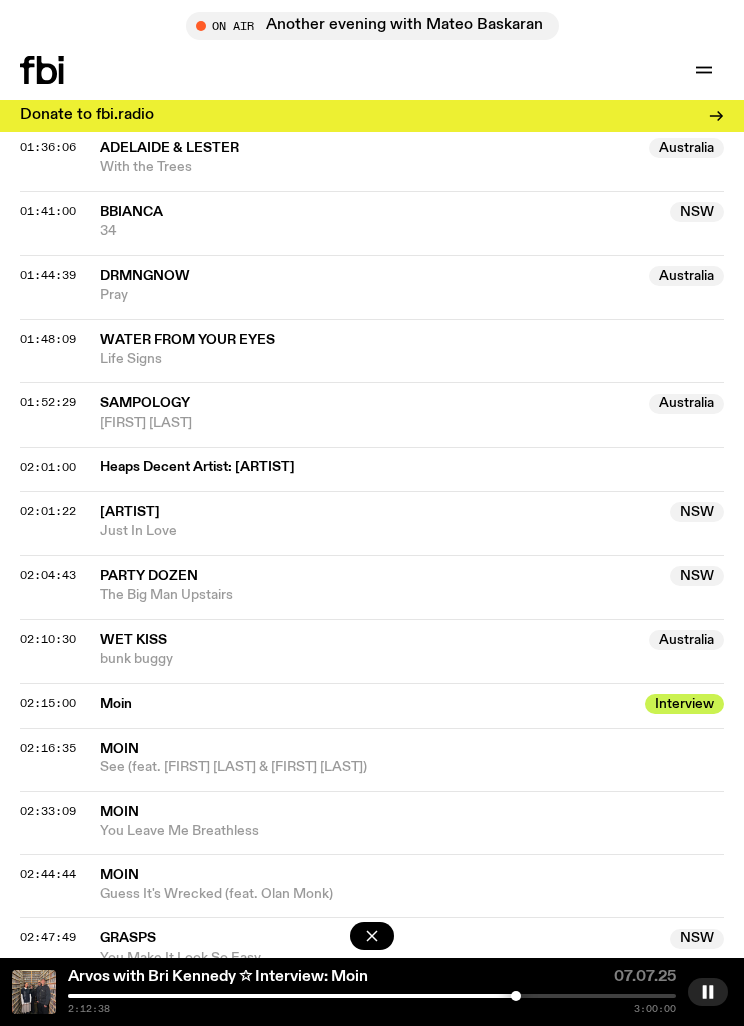 click at bounding box center (372, 996) 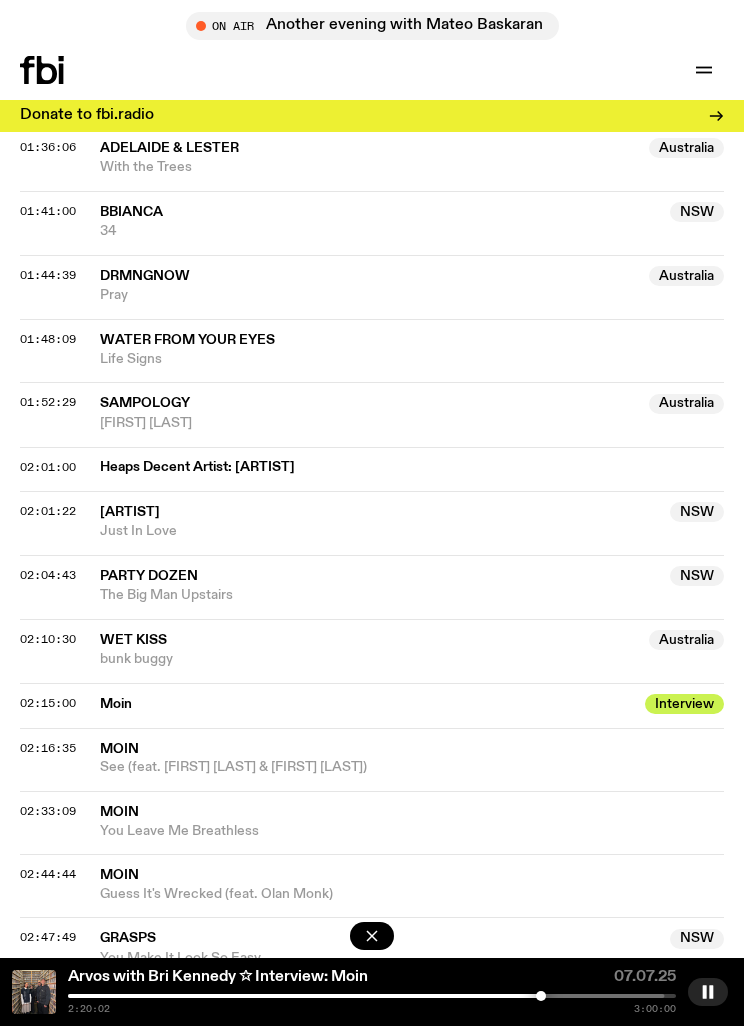 click at bounding box center [237, 996] 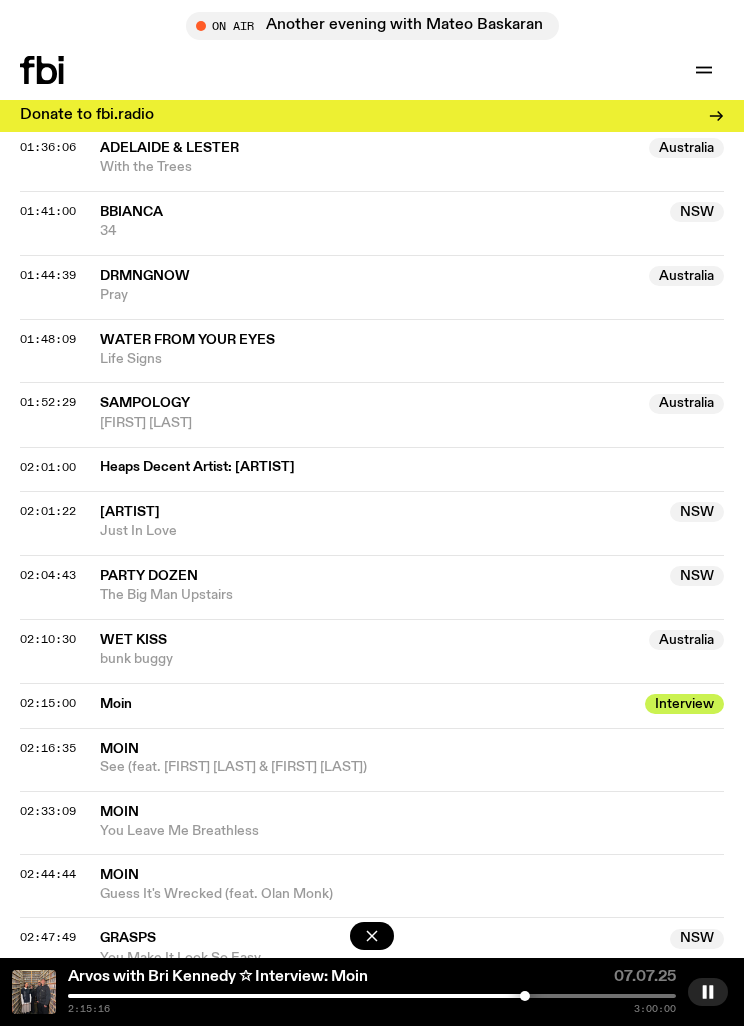 click at bounding box center (221, 996) 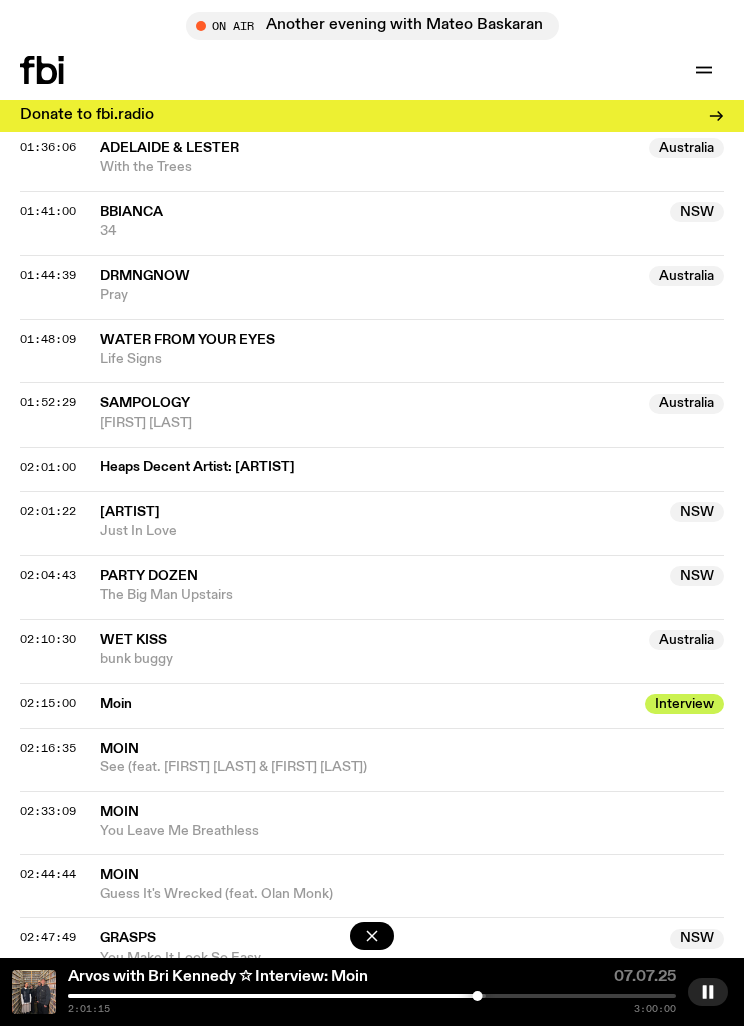 click on "2:01:15 3:00:00" at bounding box center (372, 1004) 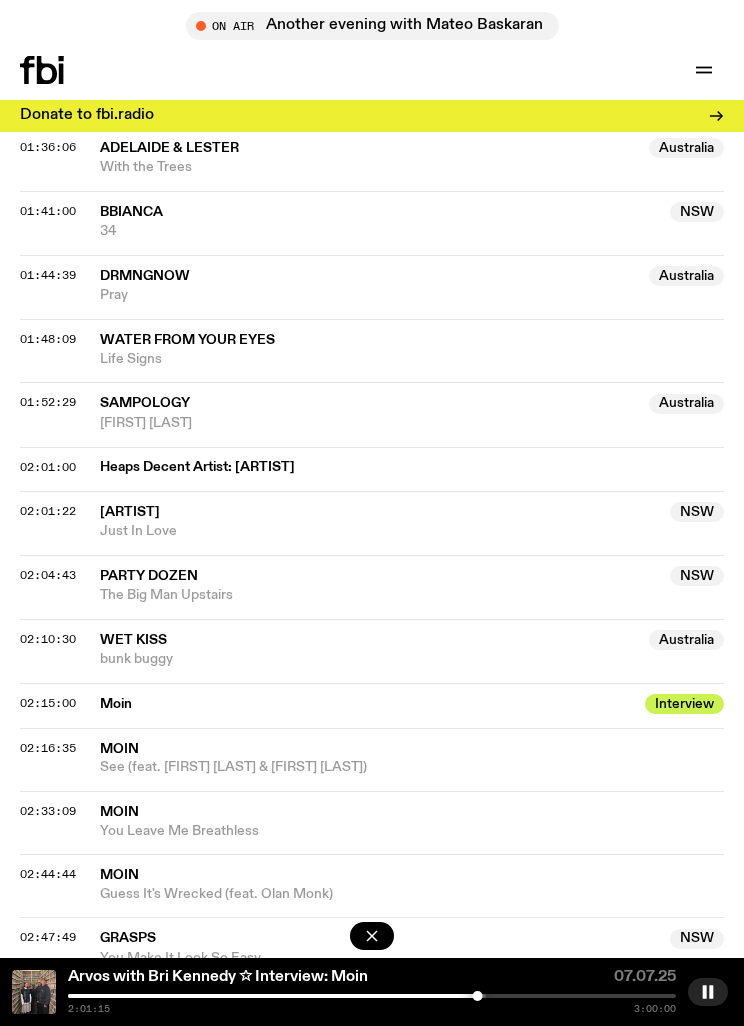 click at bounding box center (372, 996) 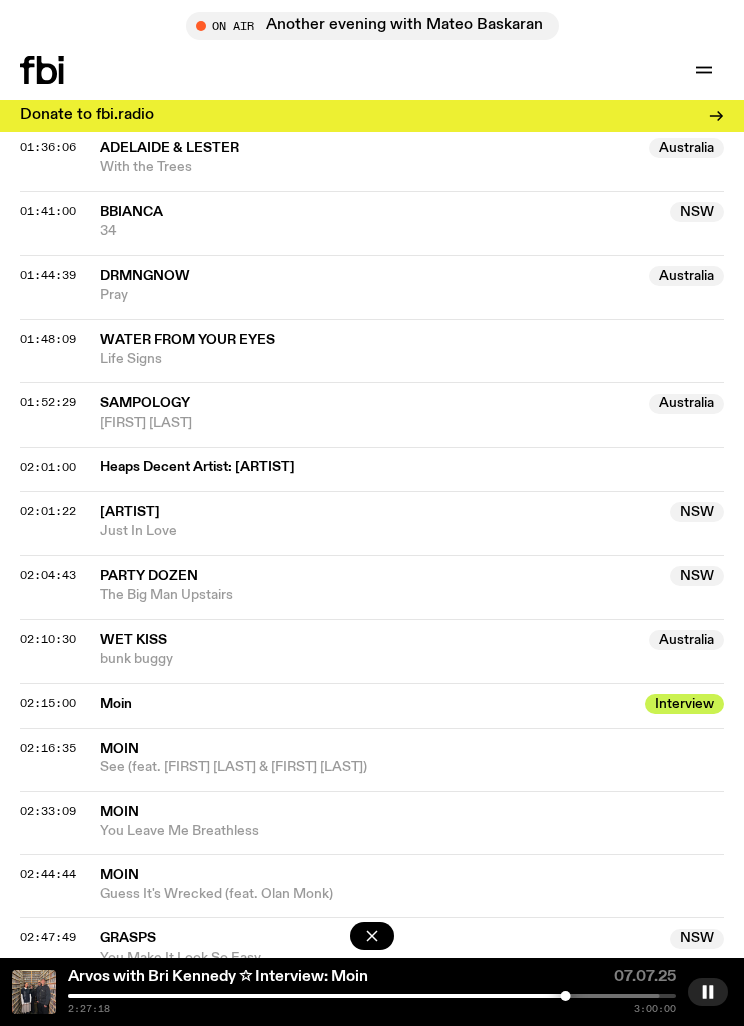 click on "2:27:18 3:00:00" at bounding box center [372, 1009] 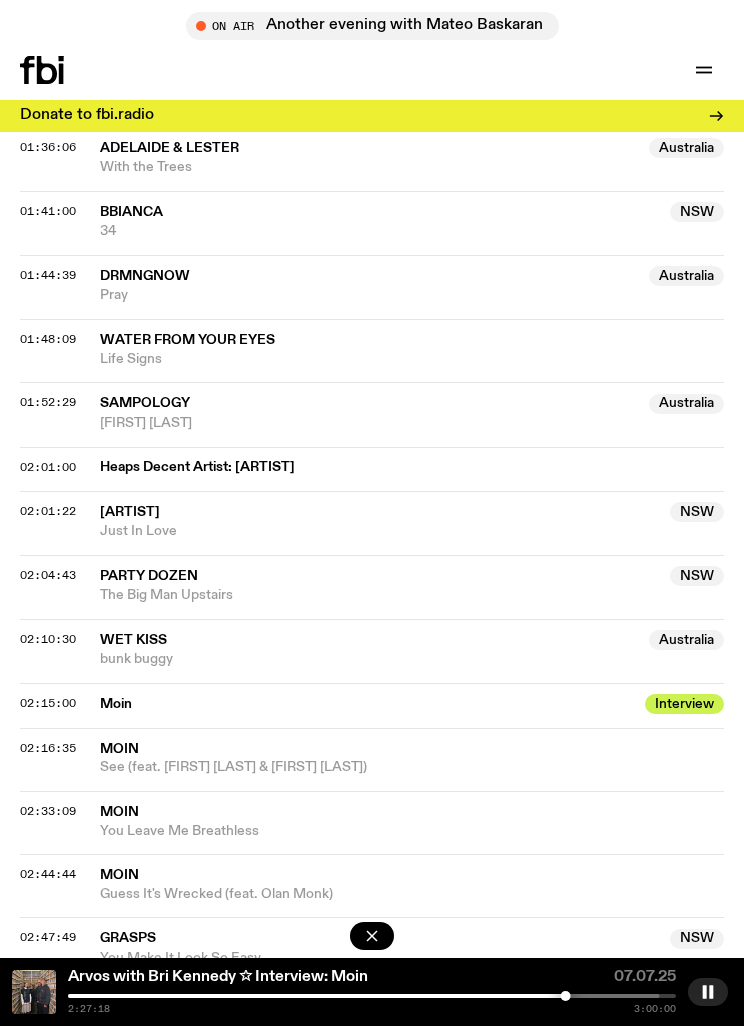 click at bounding box center [262, 996] 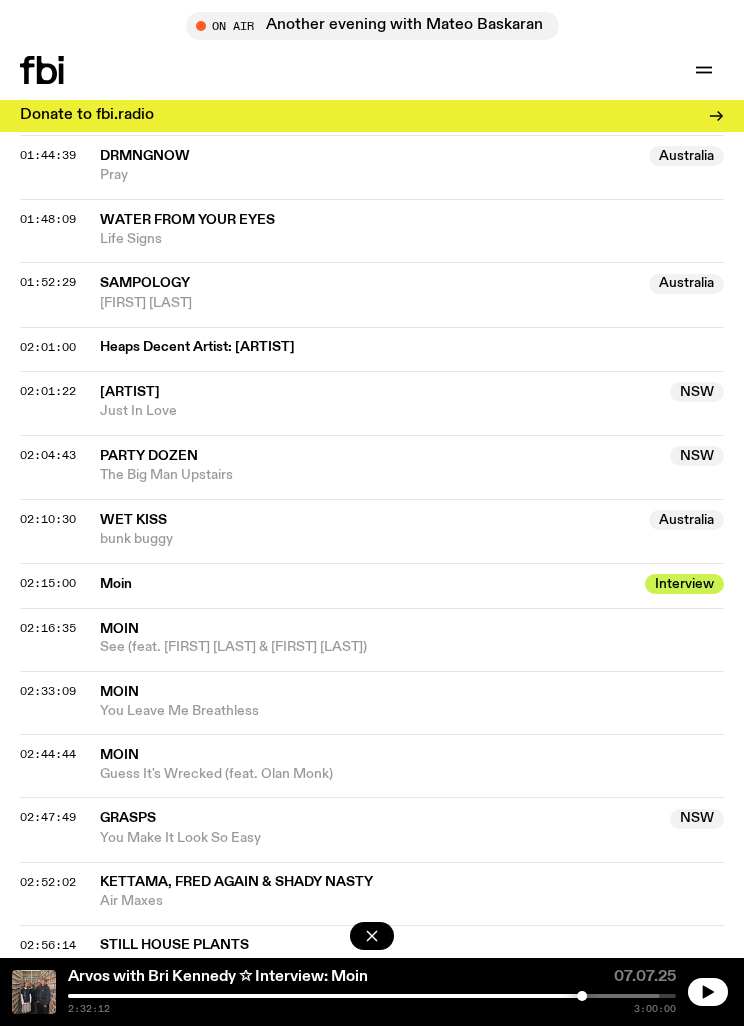 scroll, scrollTop: 0, scrollLeft: 0, axis: both 